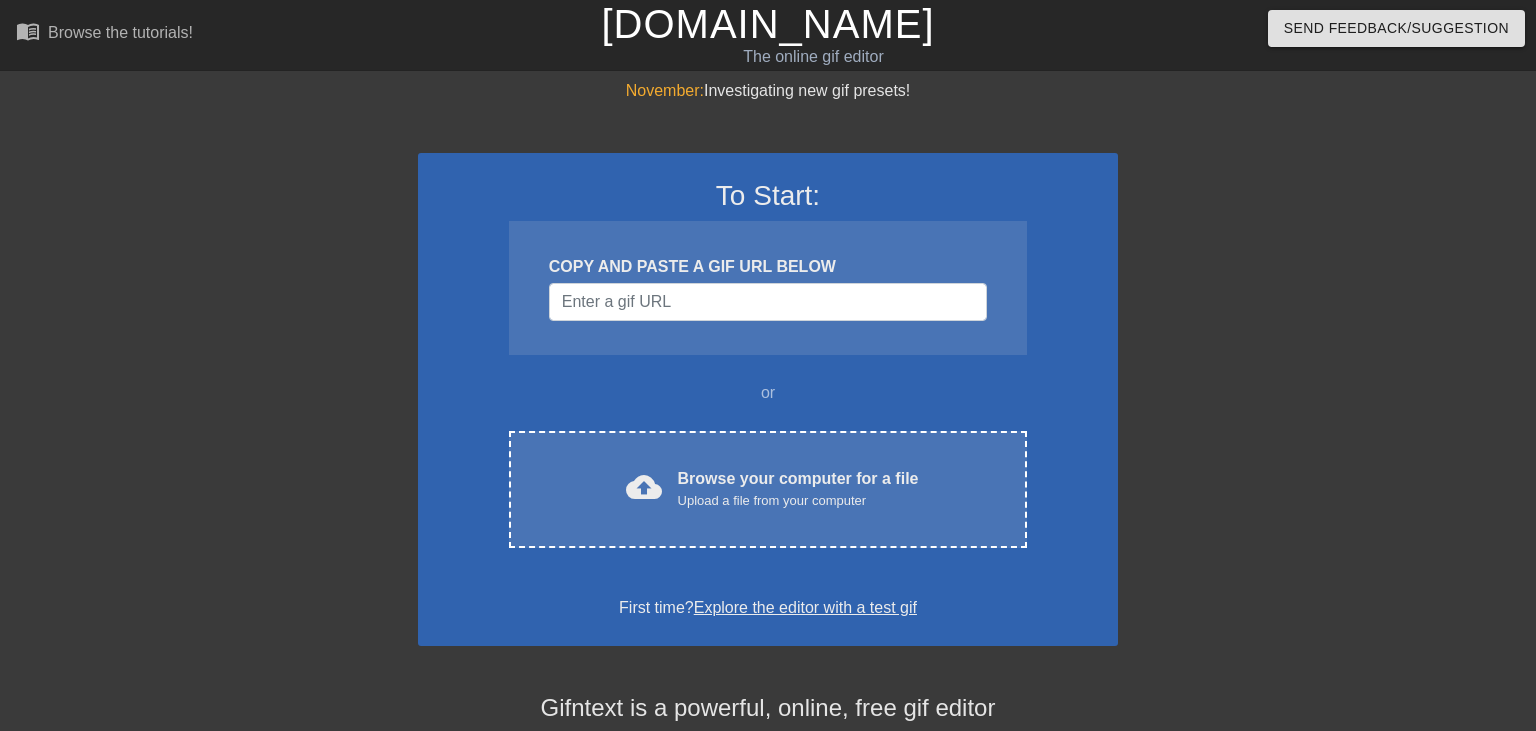 scroll, scrollTop: 0, scrollLeft: 0, axis: both 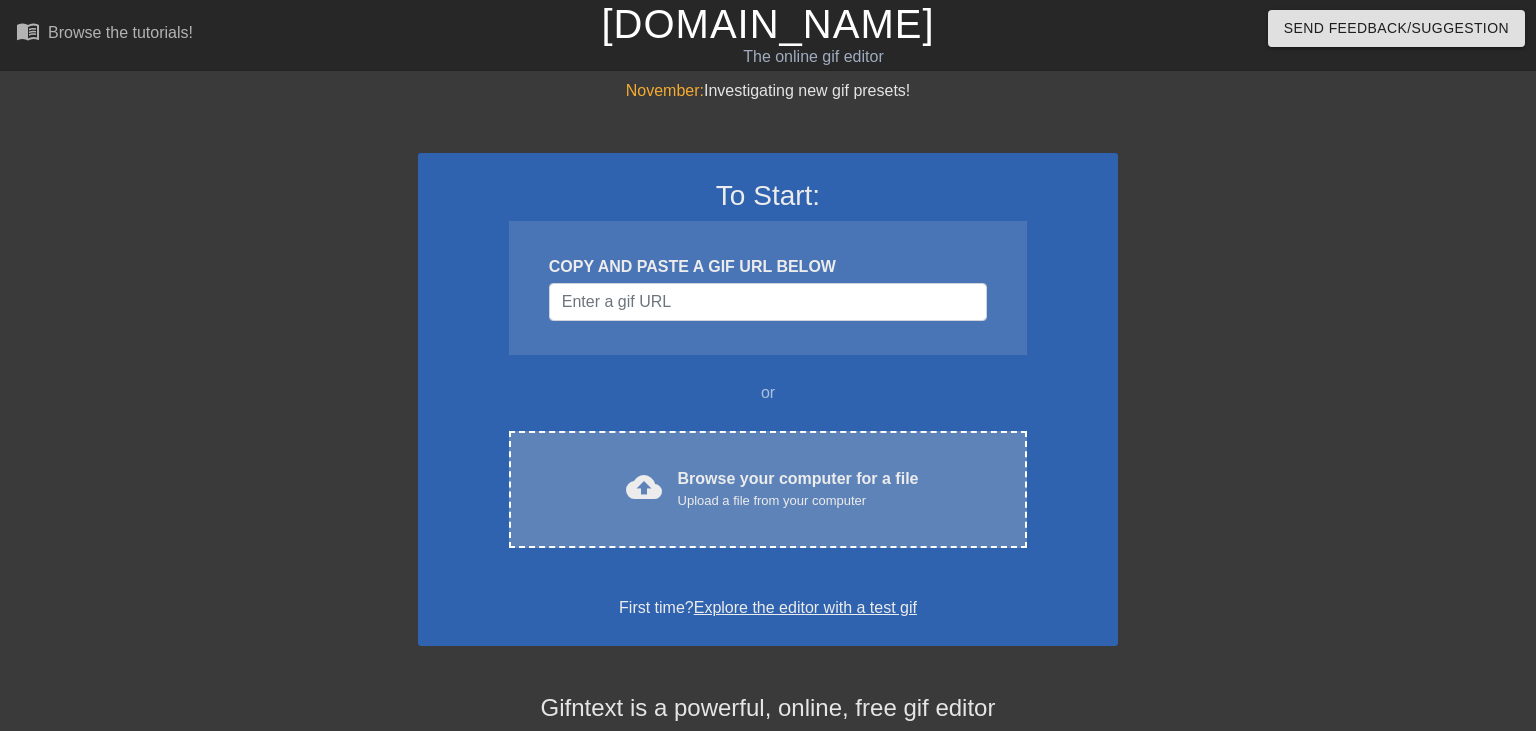 click on "Upload a file from your computer" at bounding box center (798, 501) 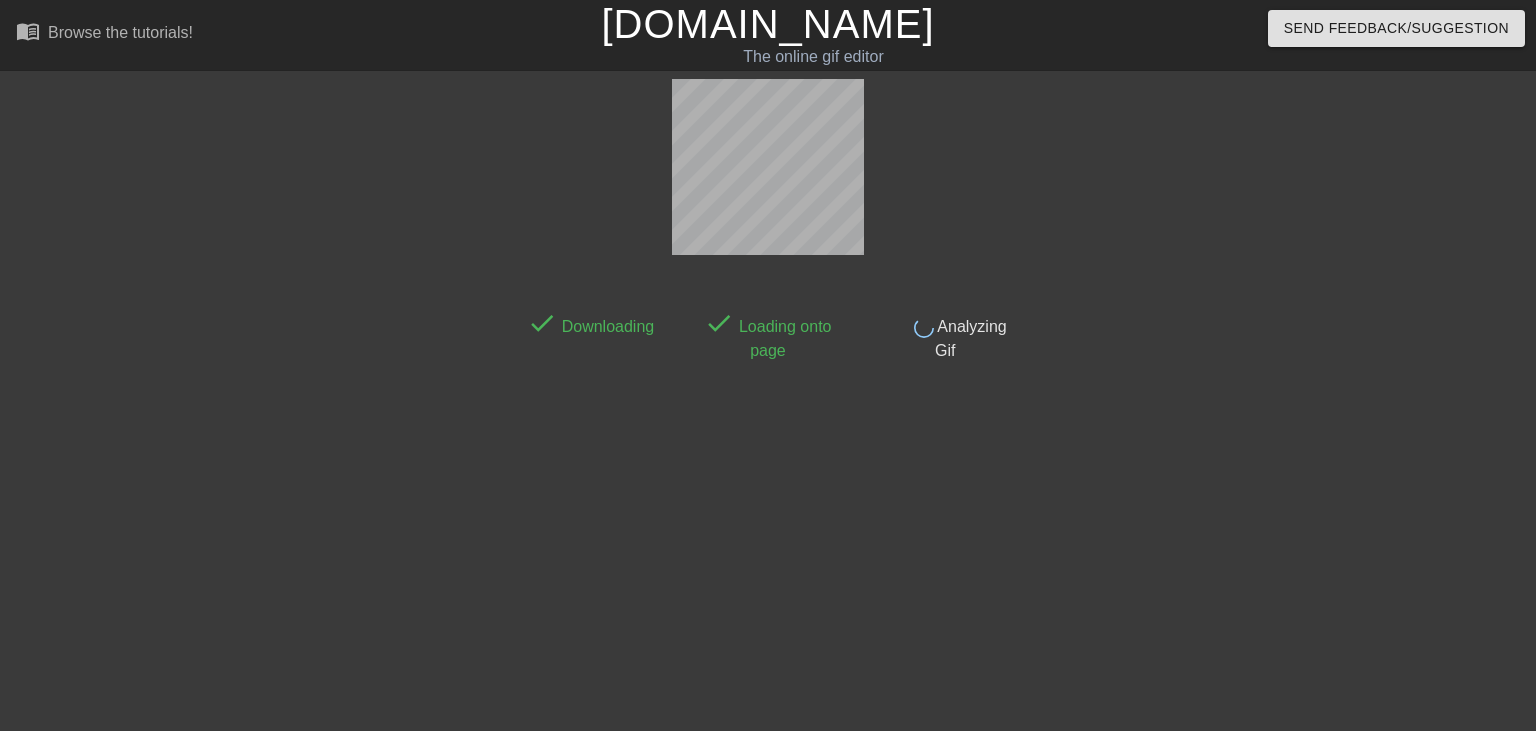 scroll, scrollTop: 48, scrollLeft: 0, axis: vertical 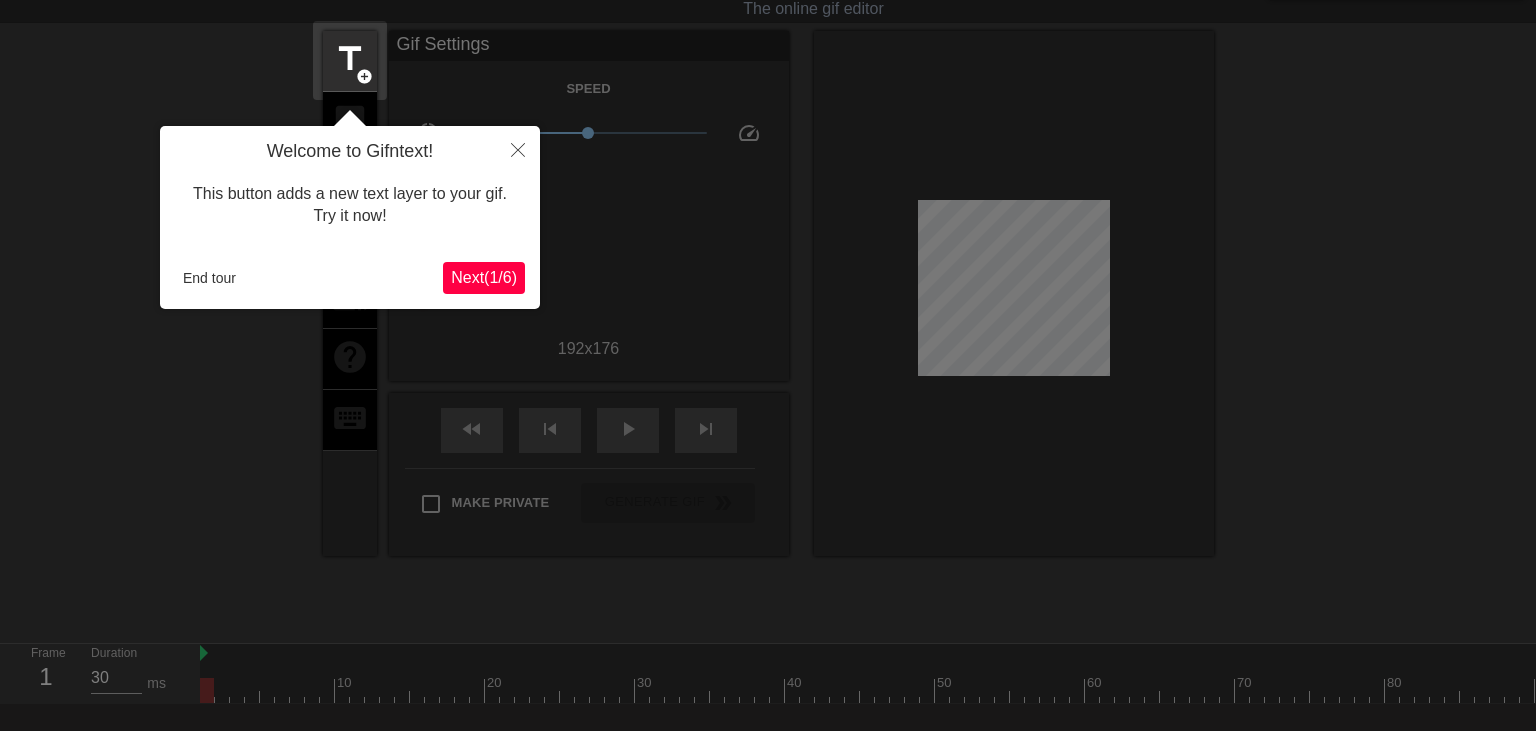 click on "Next  ( 1 / 6 )" at bounding box center [484, 277] 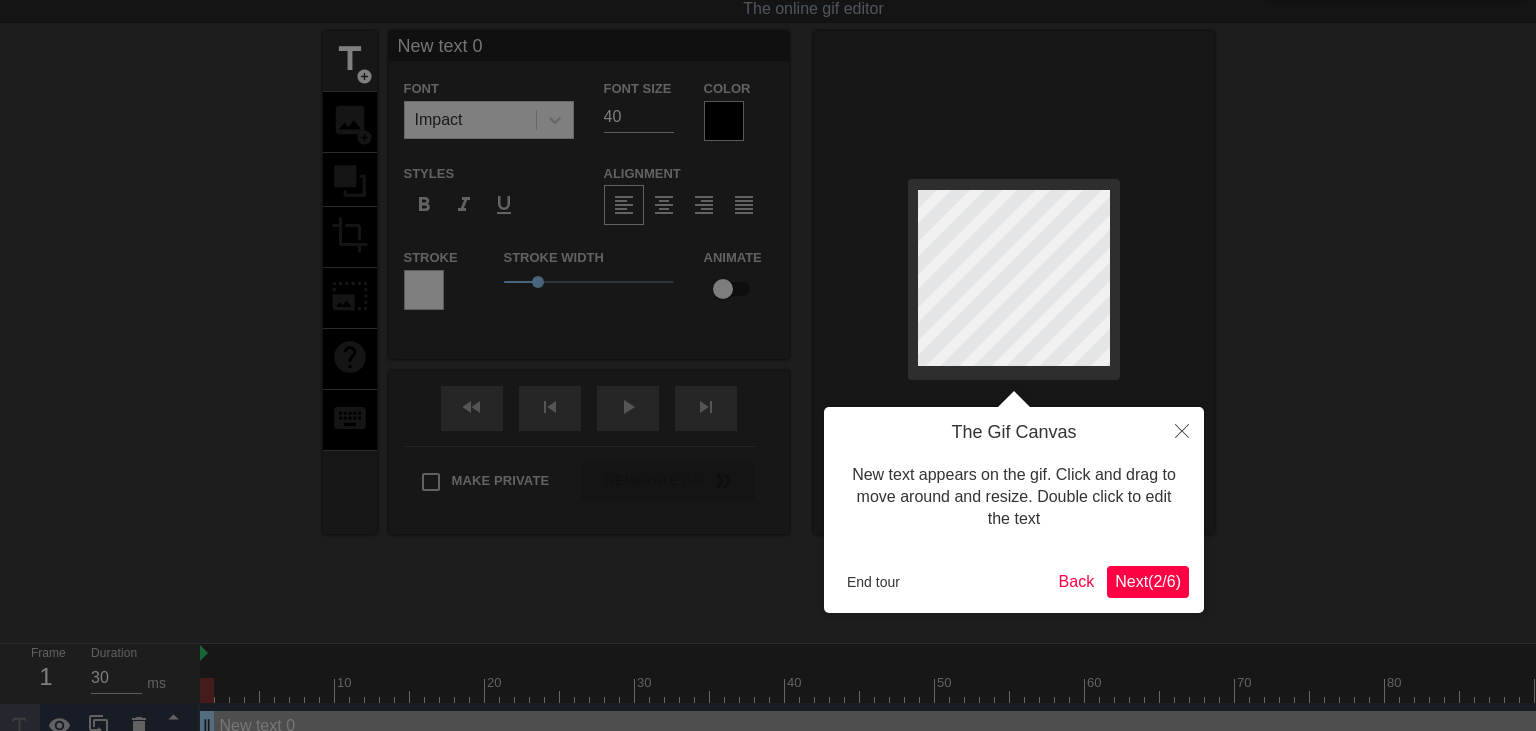 scroll, scrollTop: 0, scrollLeft: 0, axis: both 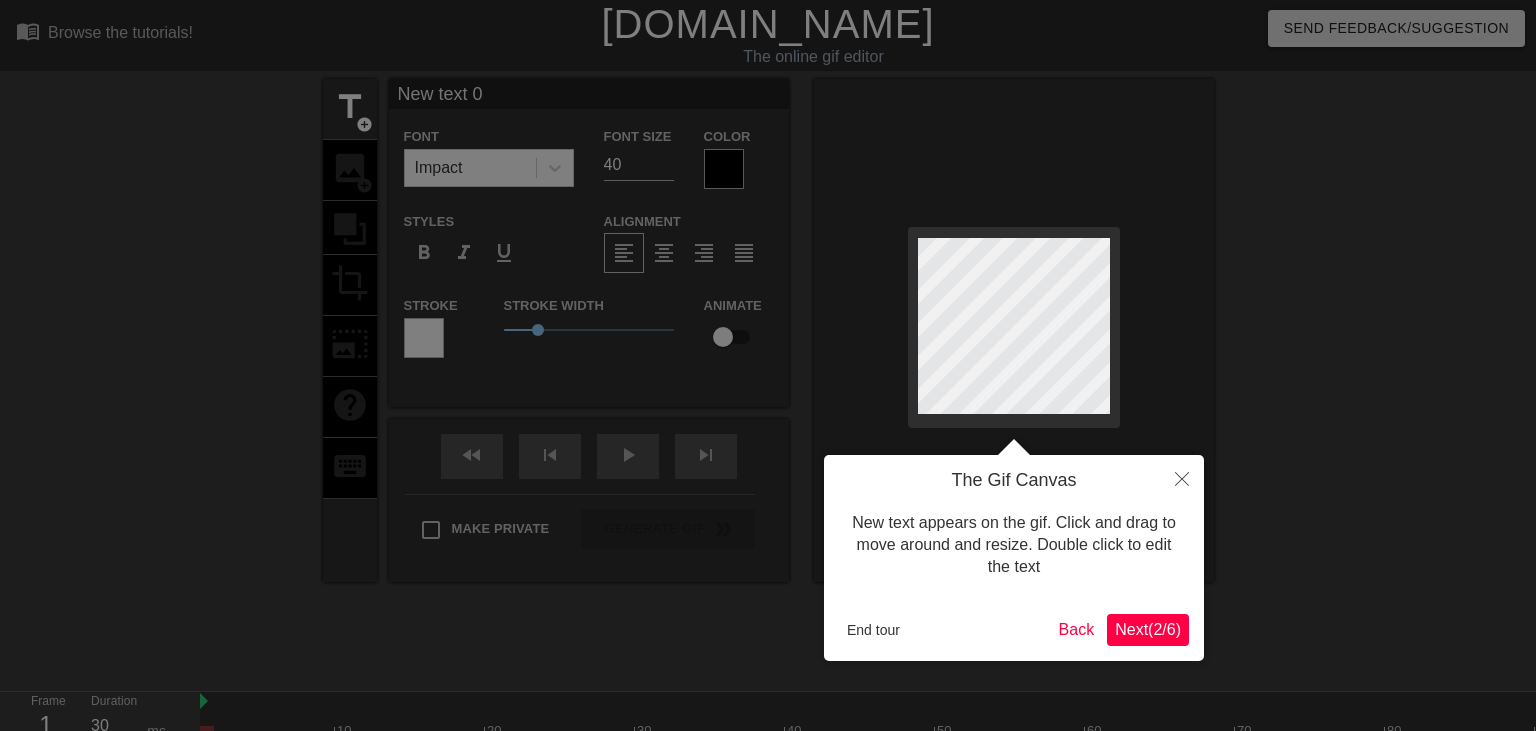 click on "Next  ( 2 / 6 )" at bounding box center [1148, 629] 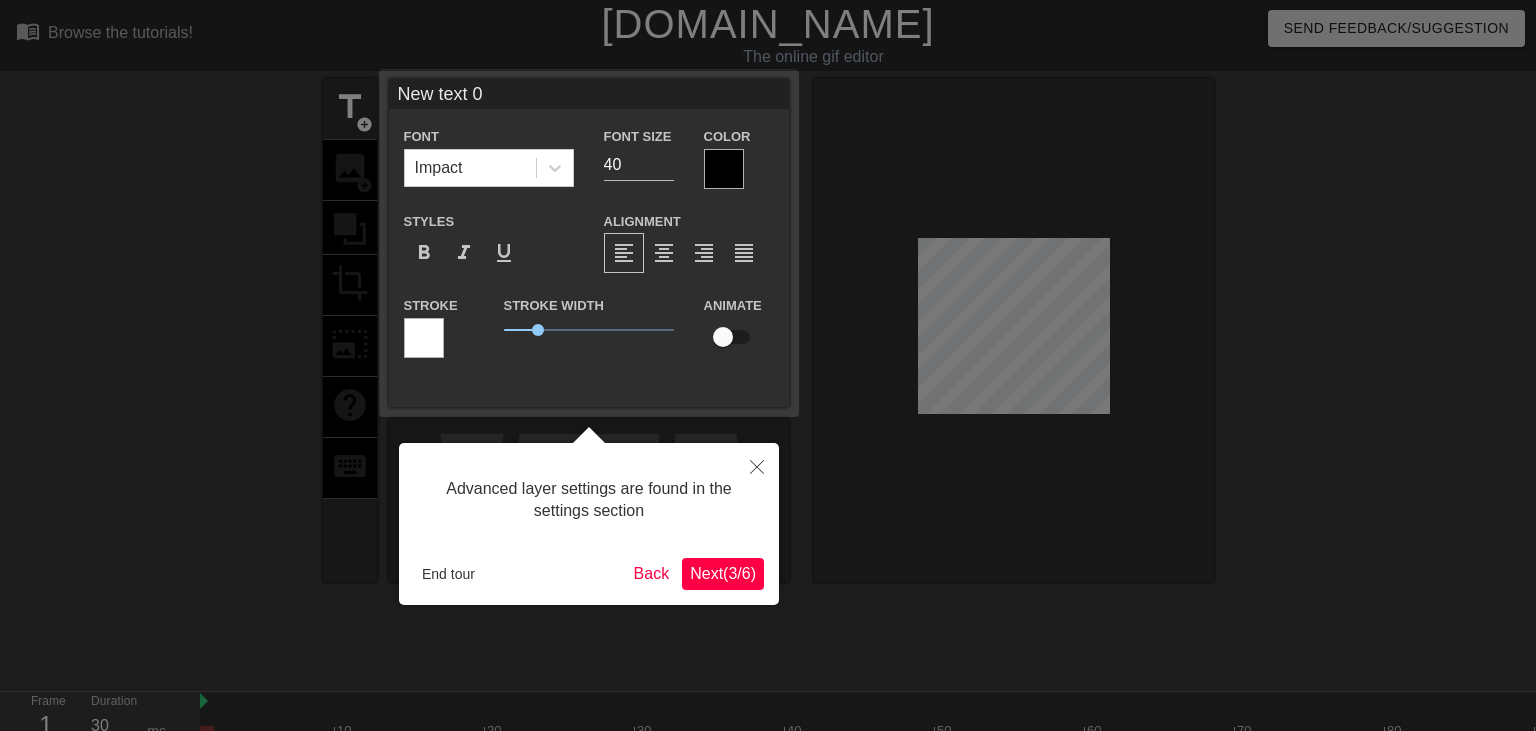 scroll, scrollTop: 48, scrollLeft: 0, axis: vertical 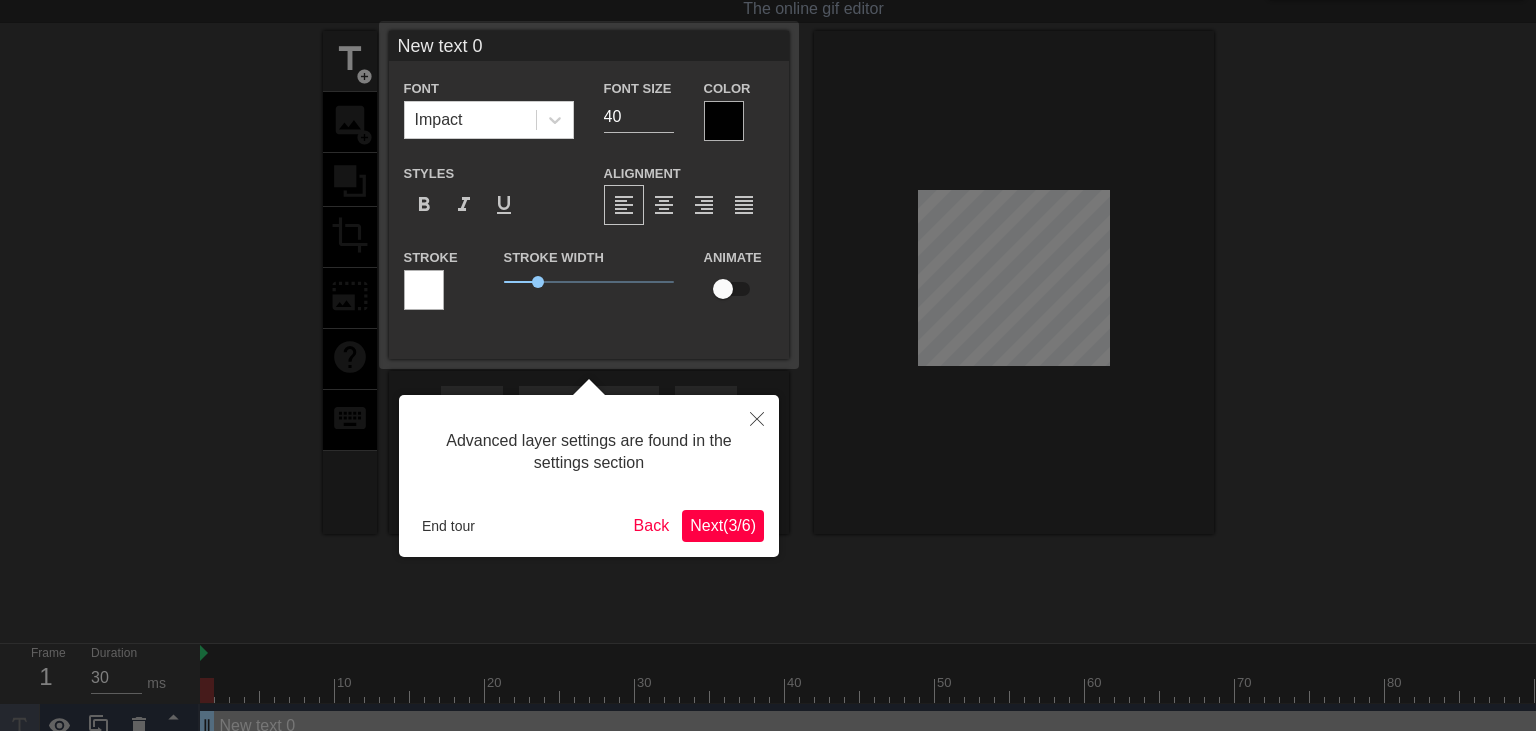drag, startPoint x: 732, startPoint y: 553, endPoint x: 724, endPoint y: 542, distance: 13.601471 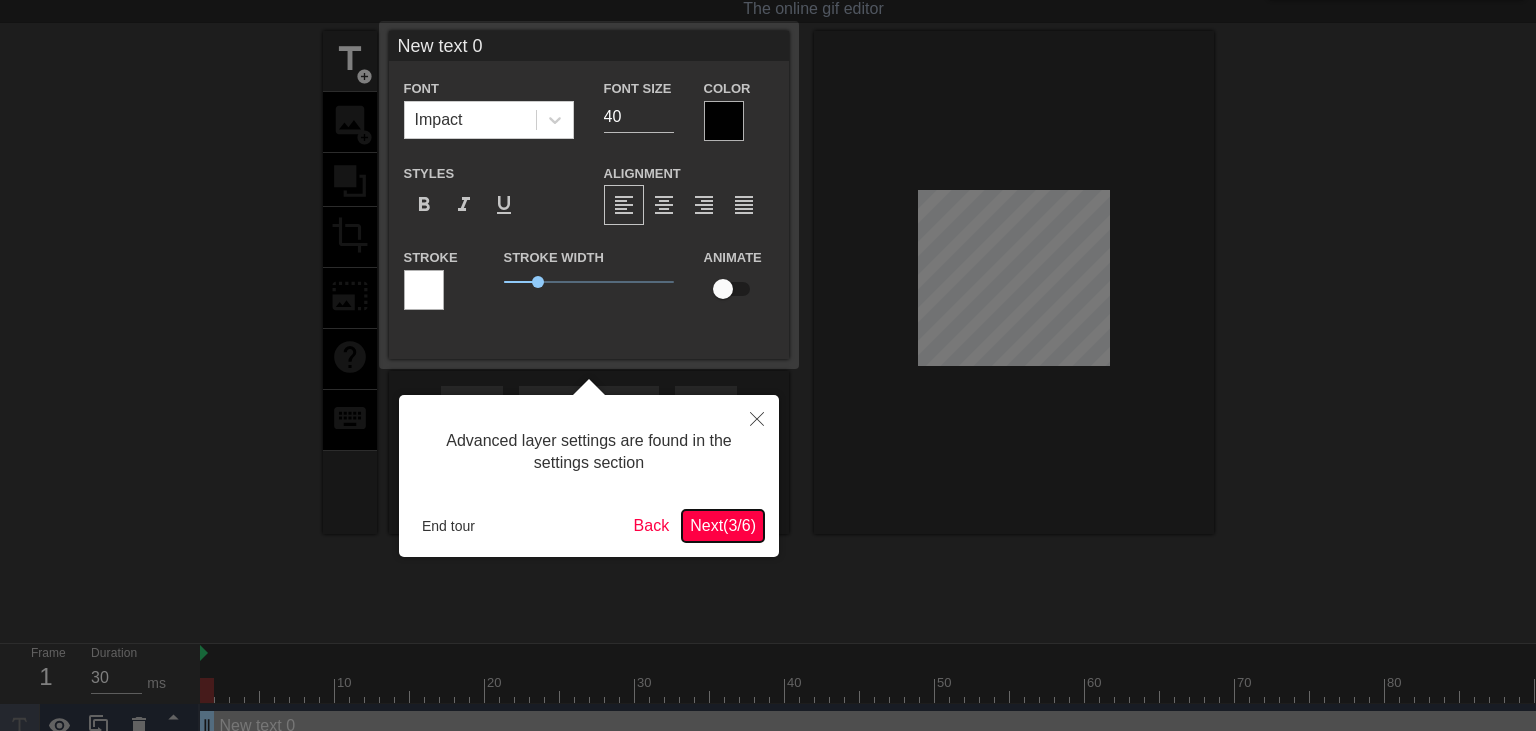 click on "Next  ( 3 / 6 )" at bounding box center [723, 525] 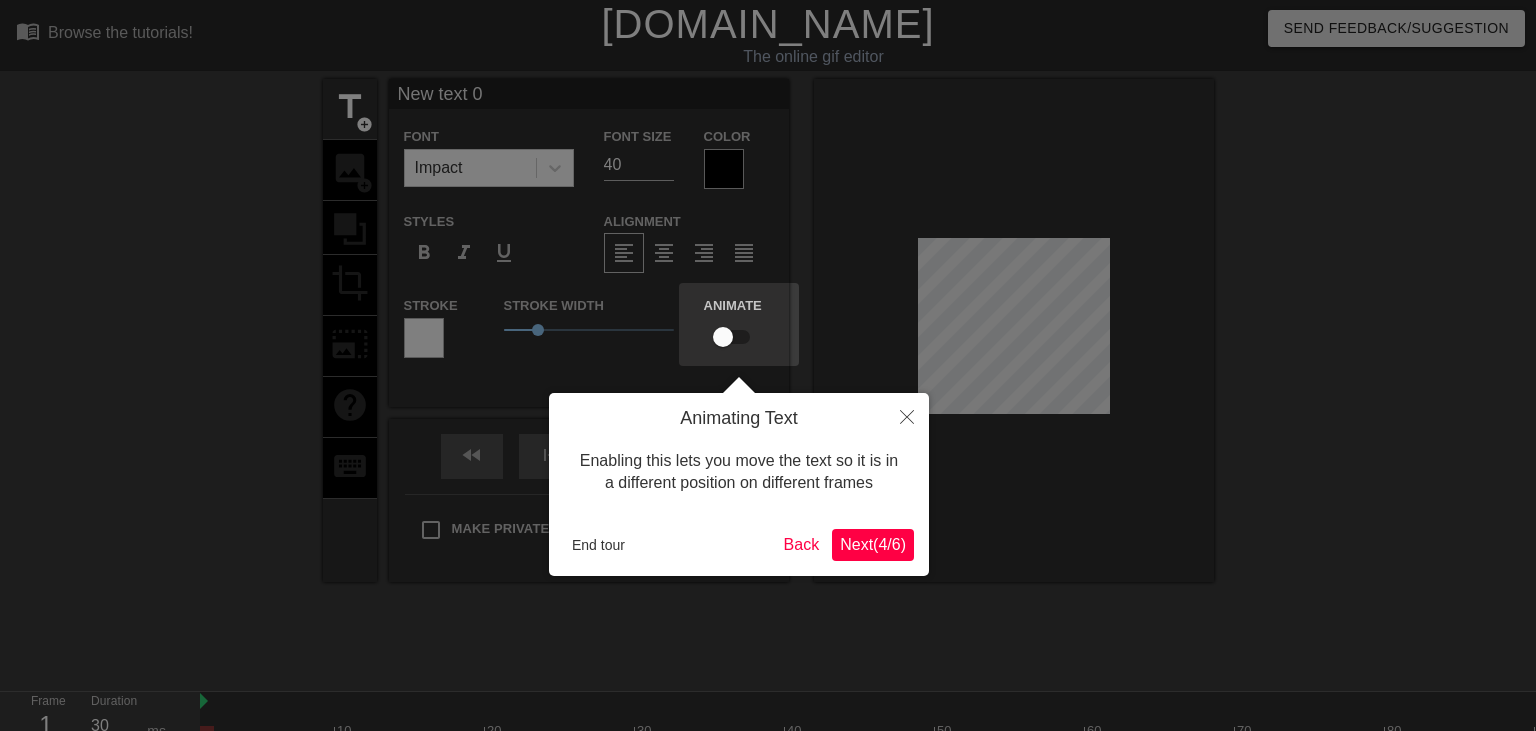 click on "Next  ( 4 / 6 )" at bounding box center [873, 544] 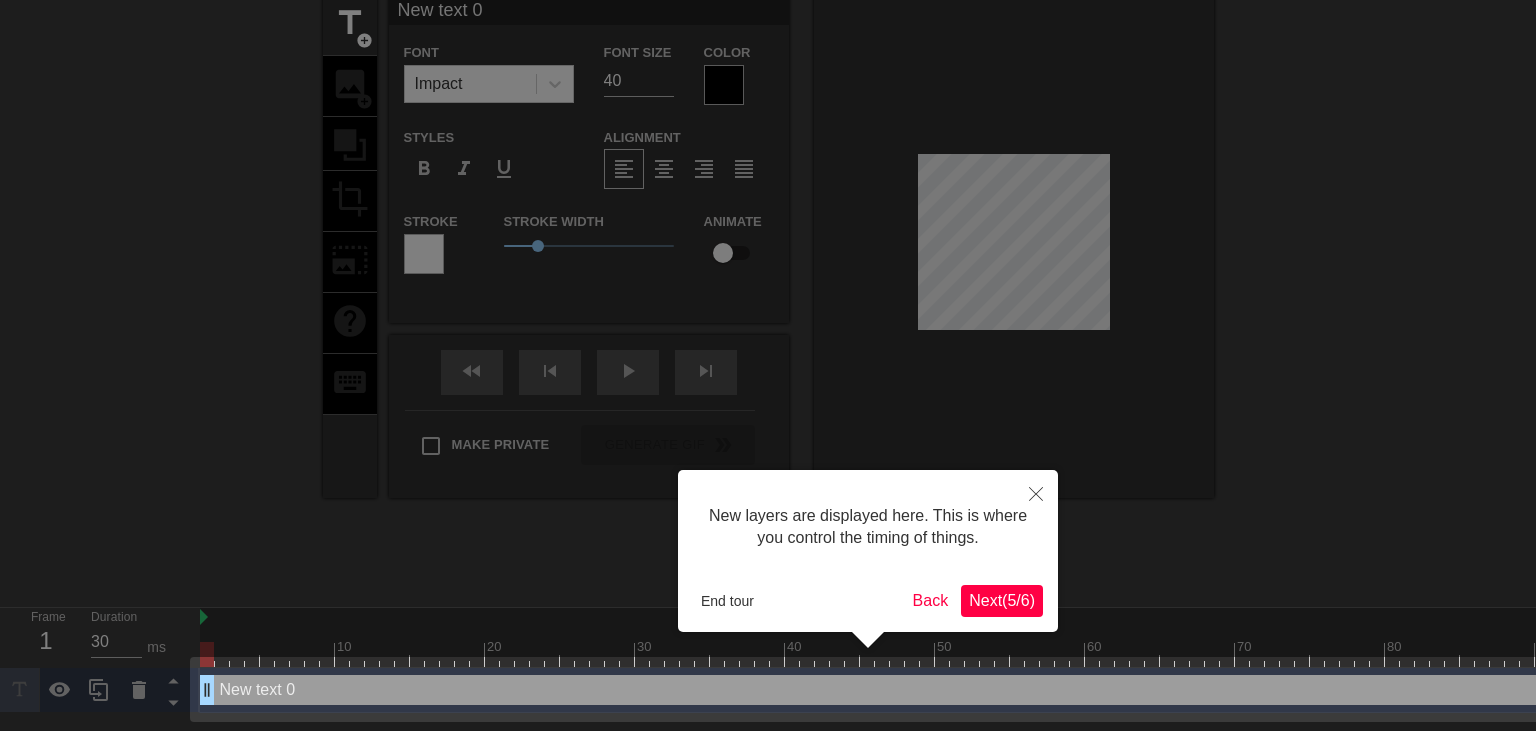 click on "New layers are displayed here. This is where you control the timing of things. End tour Back Next  ( 5 / 6 )" at bounding box center [868, 551] 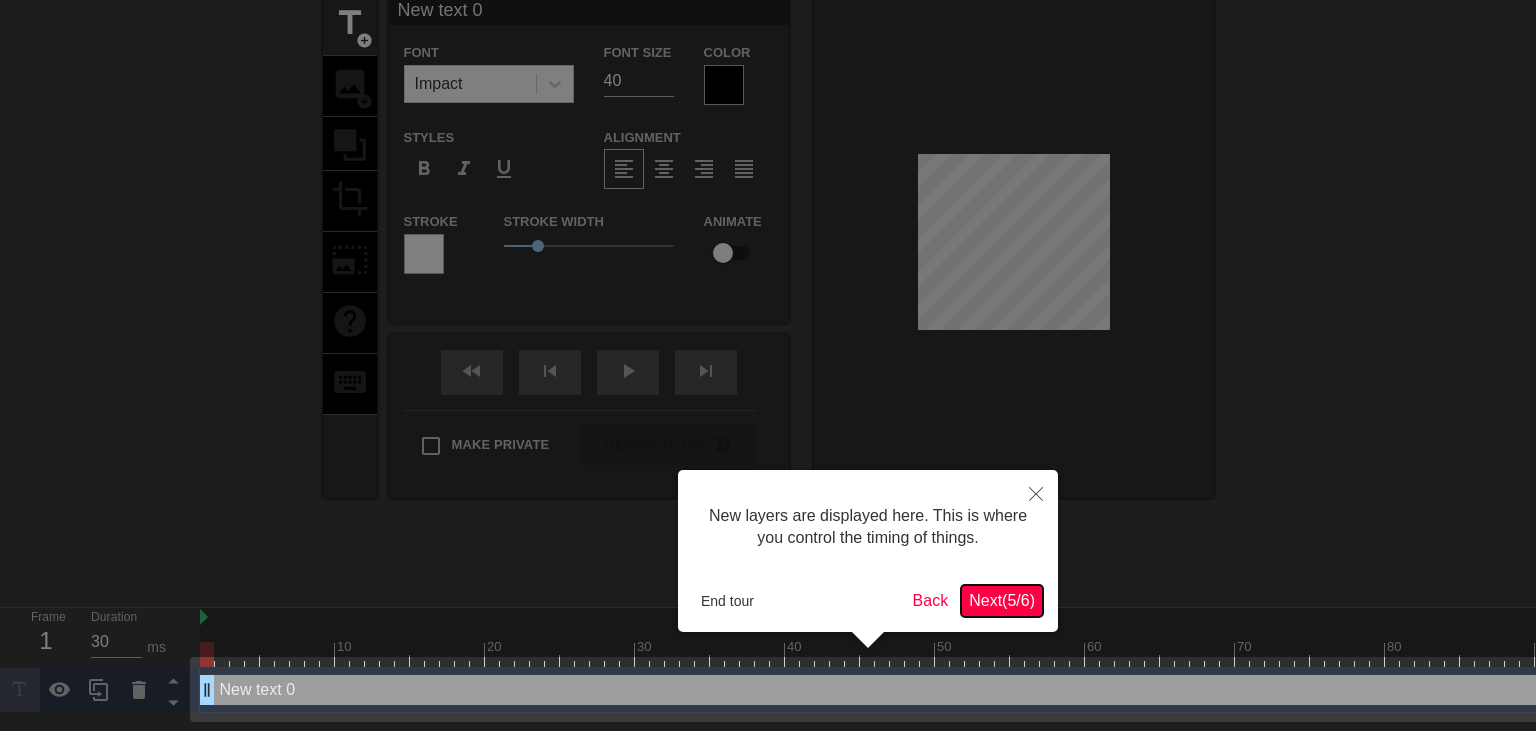 click on "Next  ( 5 / 6 )" at bounding box center (1002, 600) 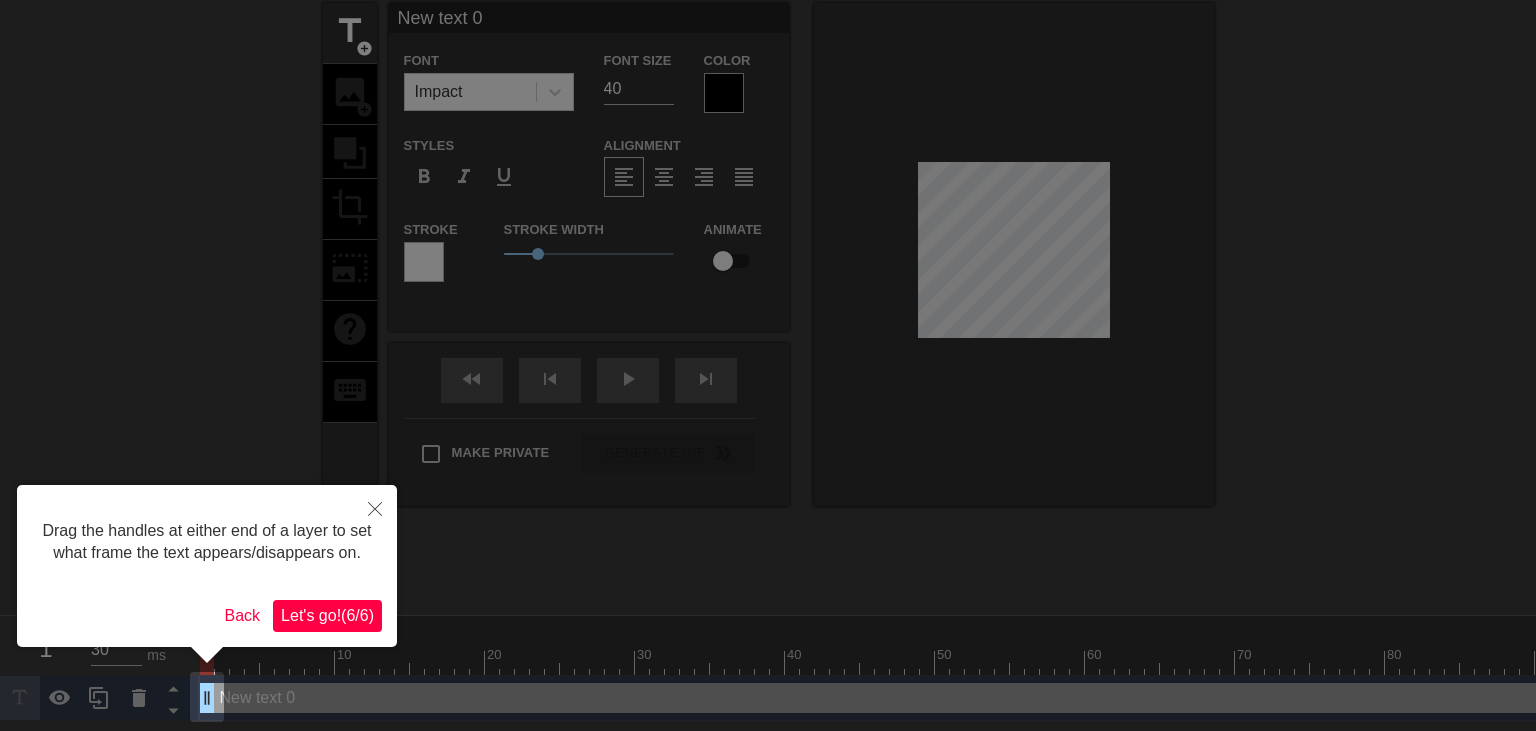 scroll, scrollTop: 0, scrollLeft: 0, axis: both 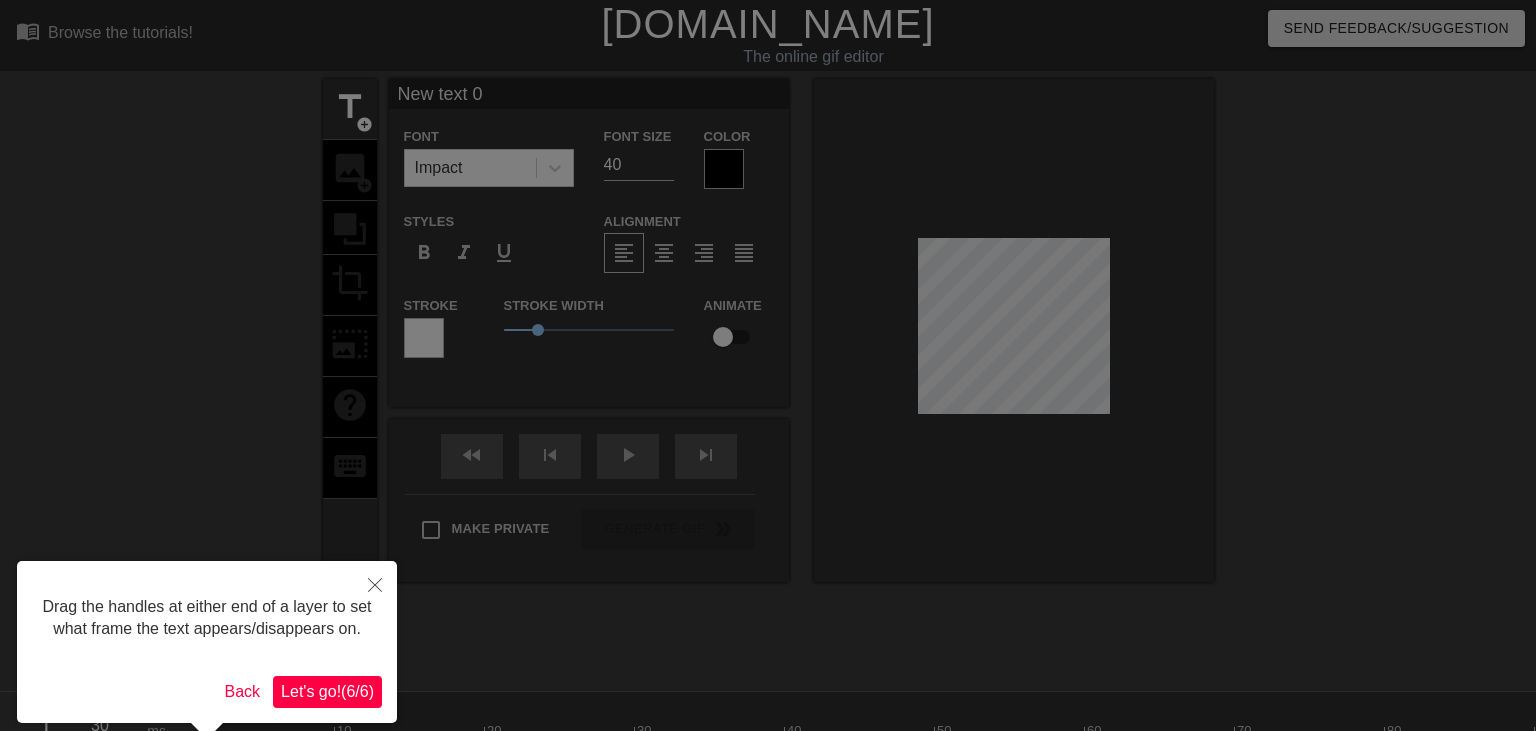 click on "Let's go!  ( 6 / 6 )" at bounding box center [327, 691] 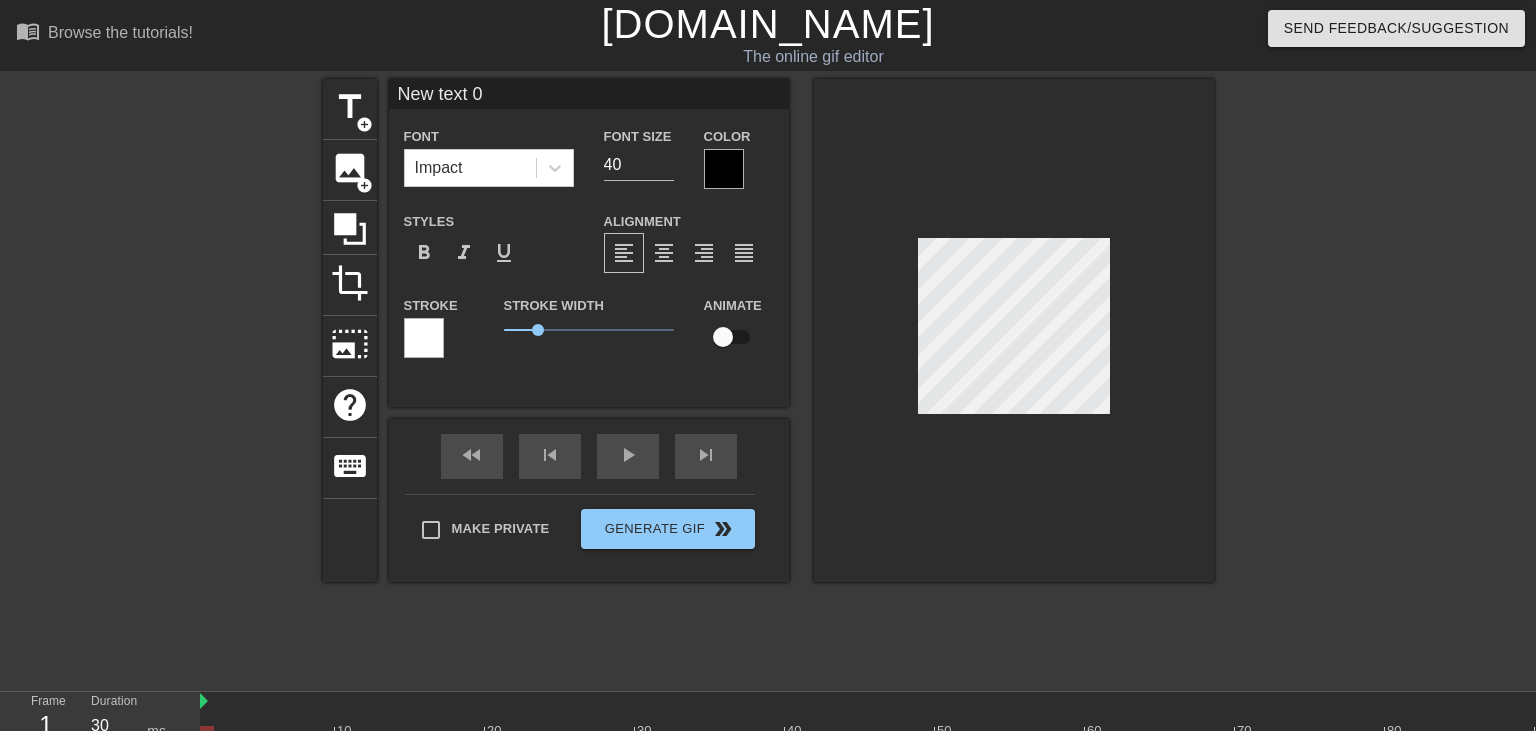 click on "Stroke Width 1" at bounding box center [589, 334] 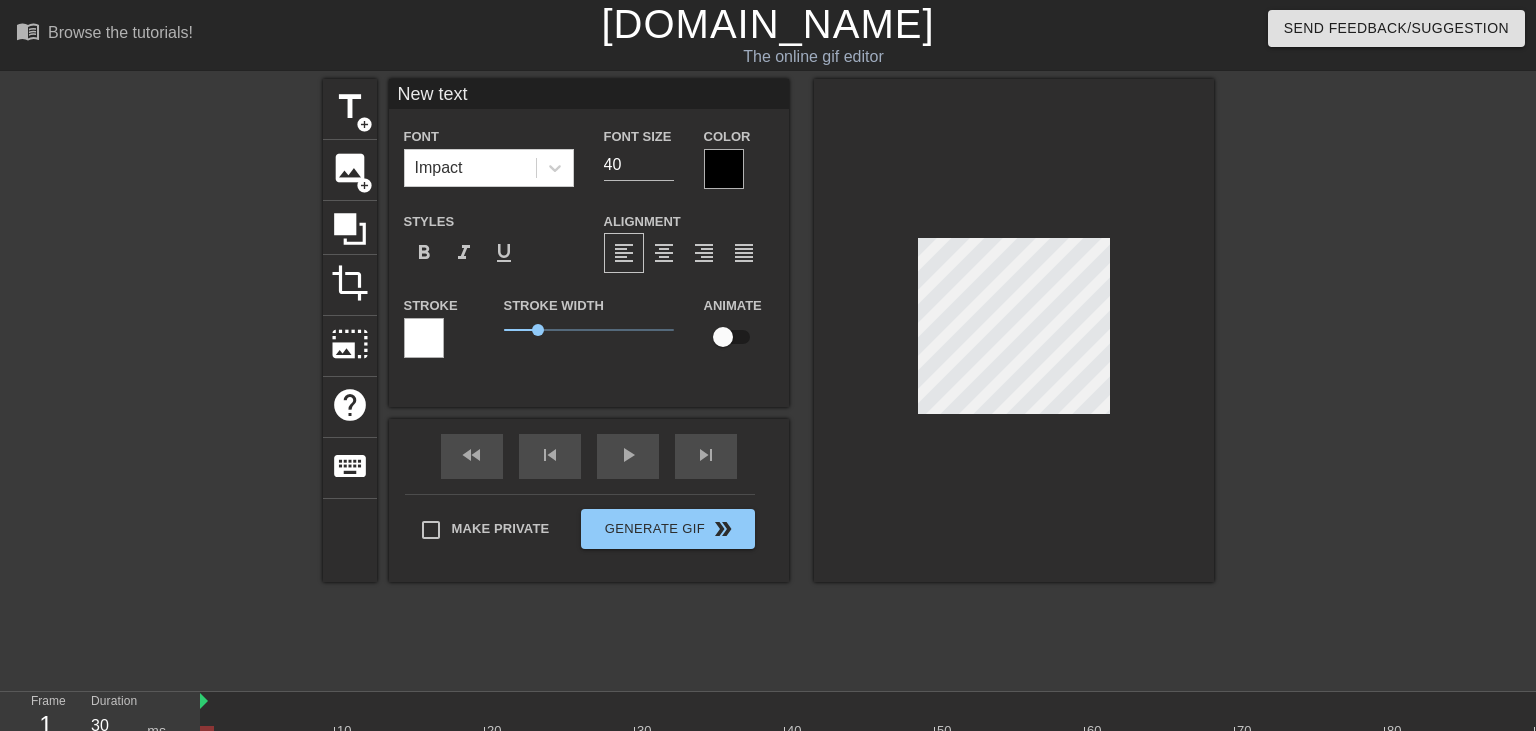 type on "New text" 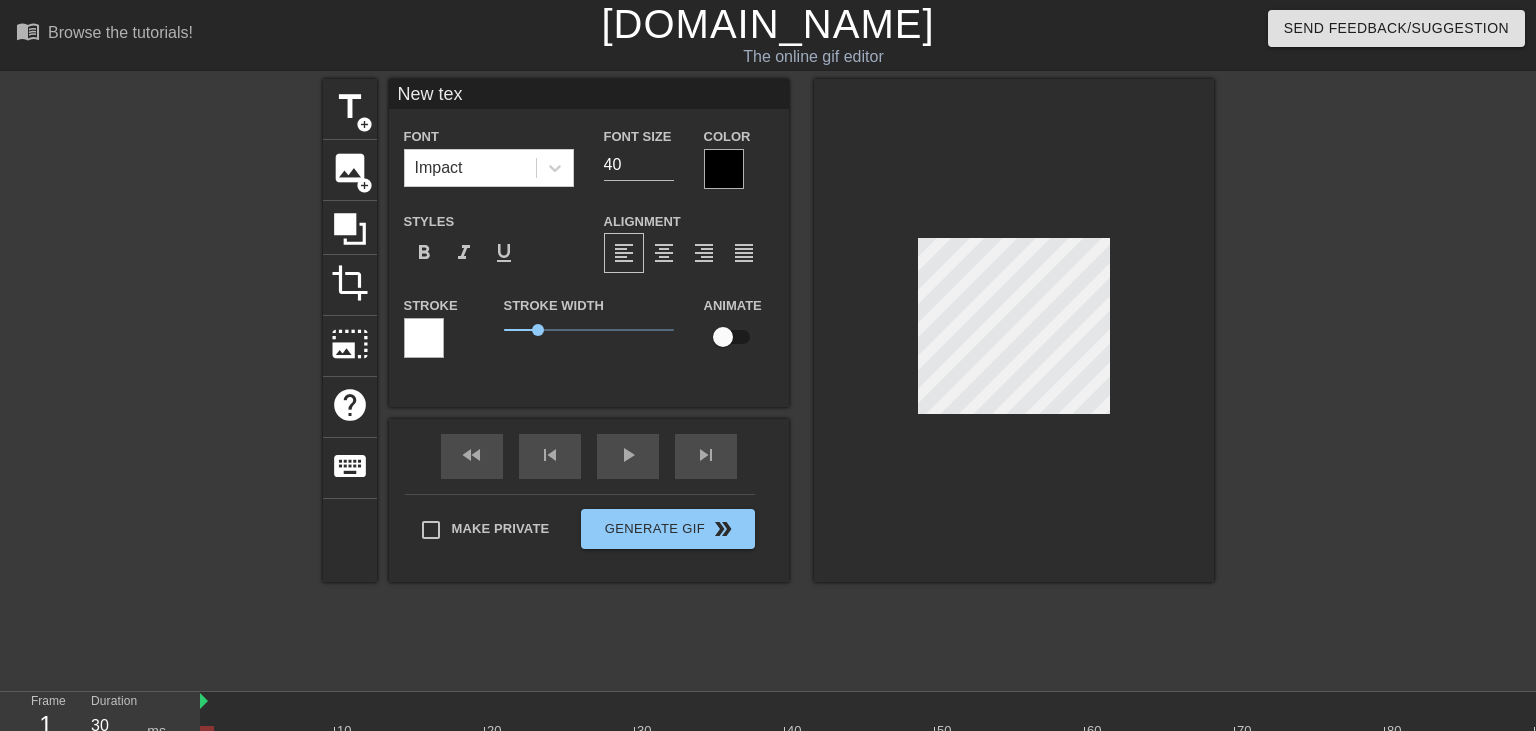 type on "New te" 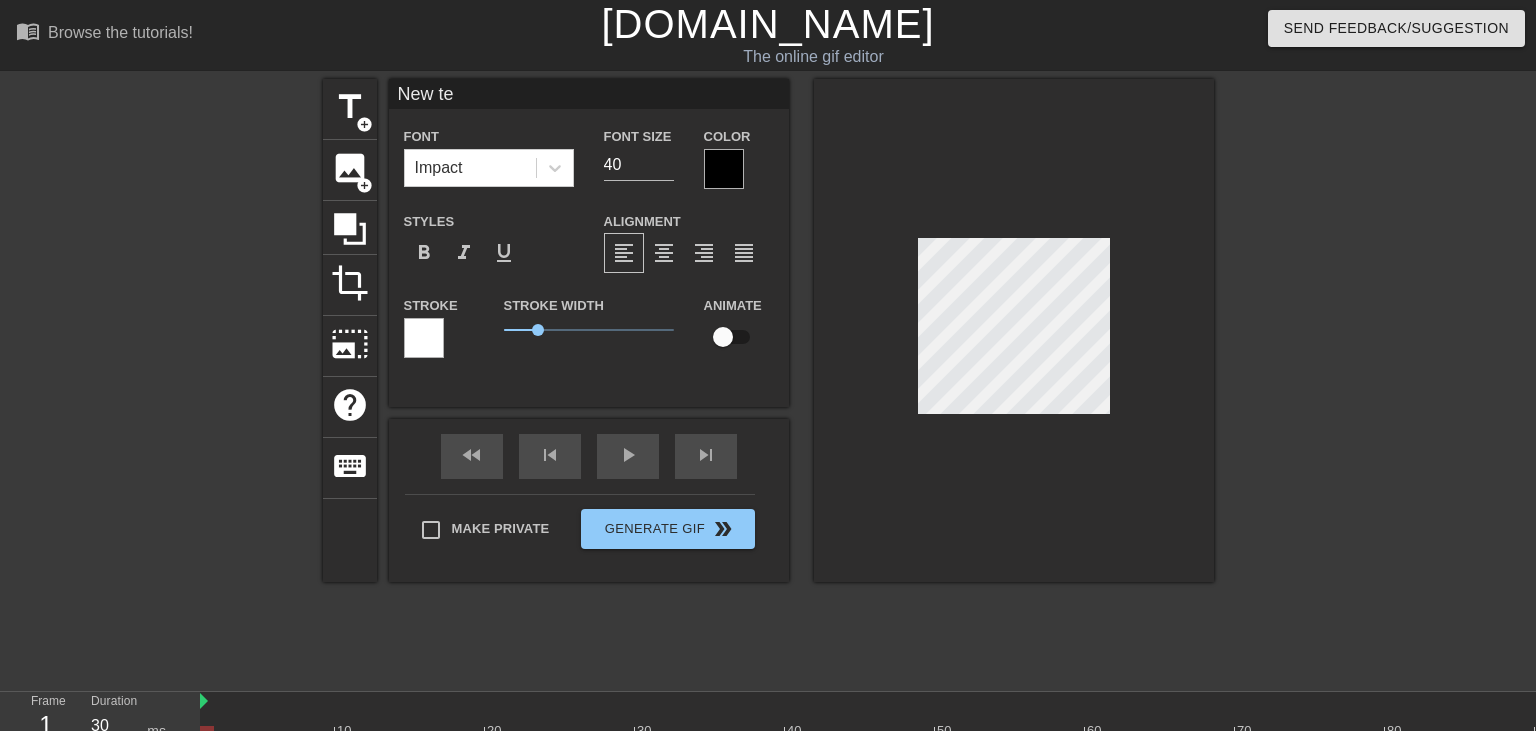 scroll, scrollTop: 0, scrollLeft: 0, axis: both 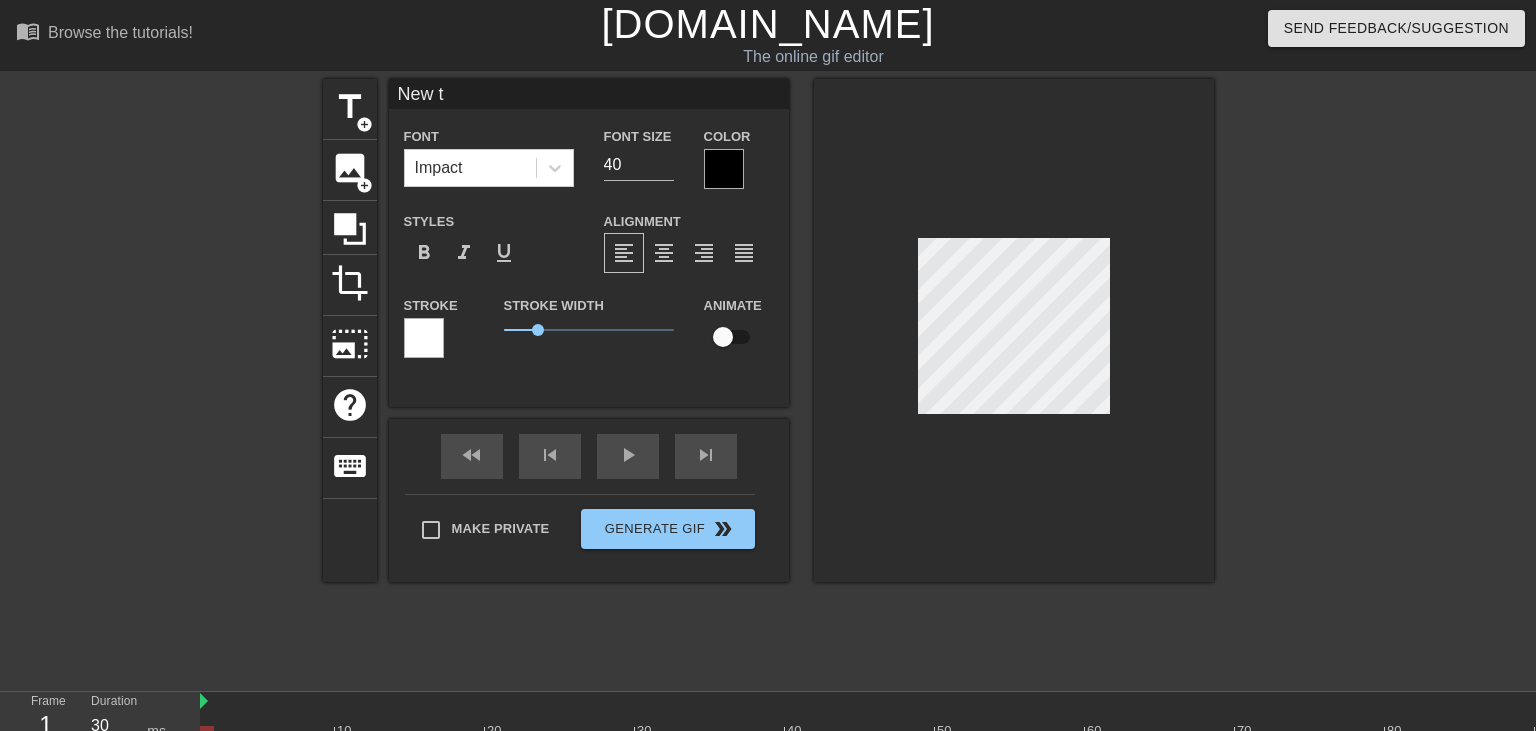 type on "New" 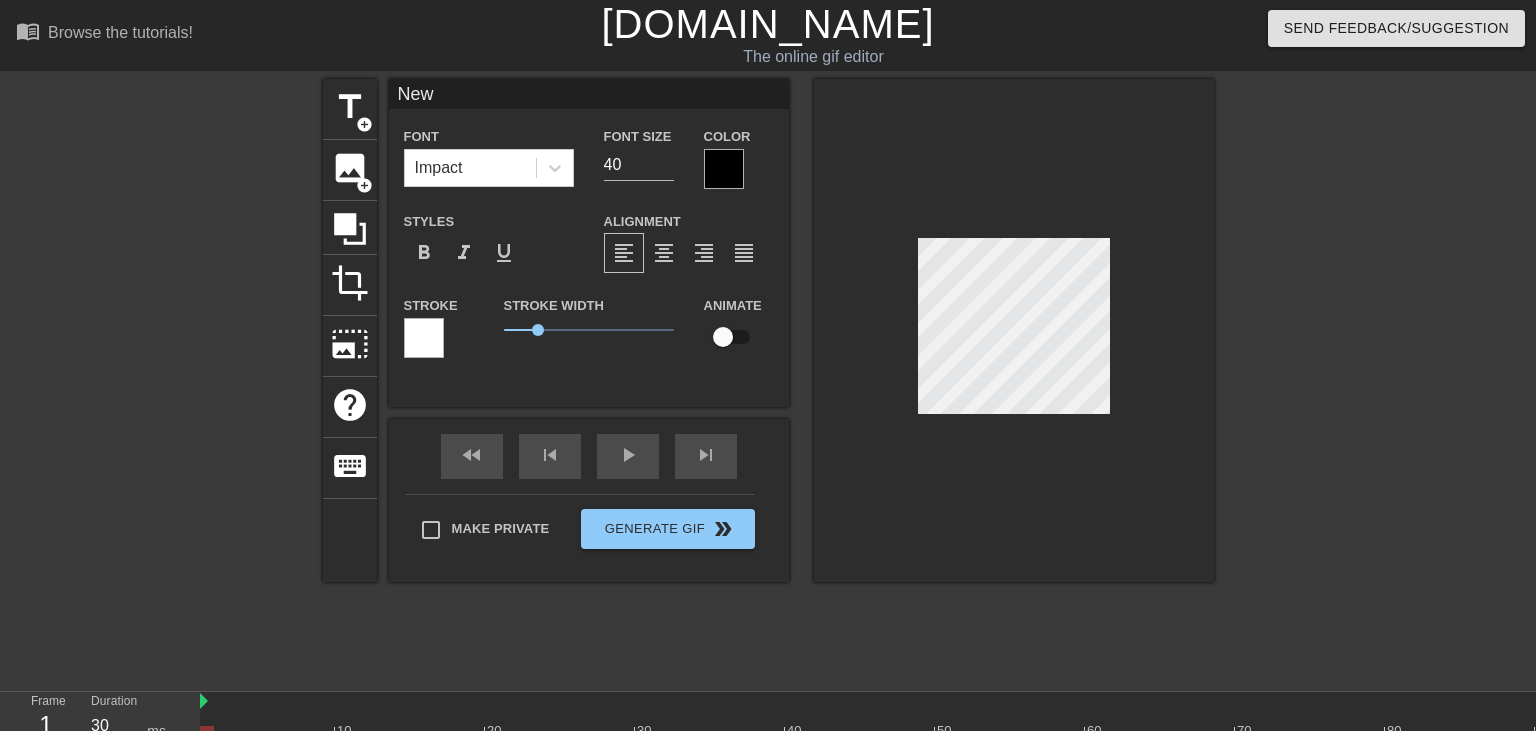 type on "New" 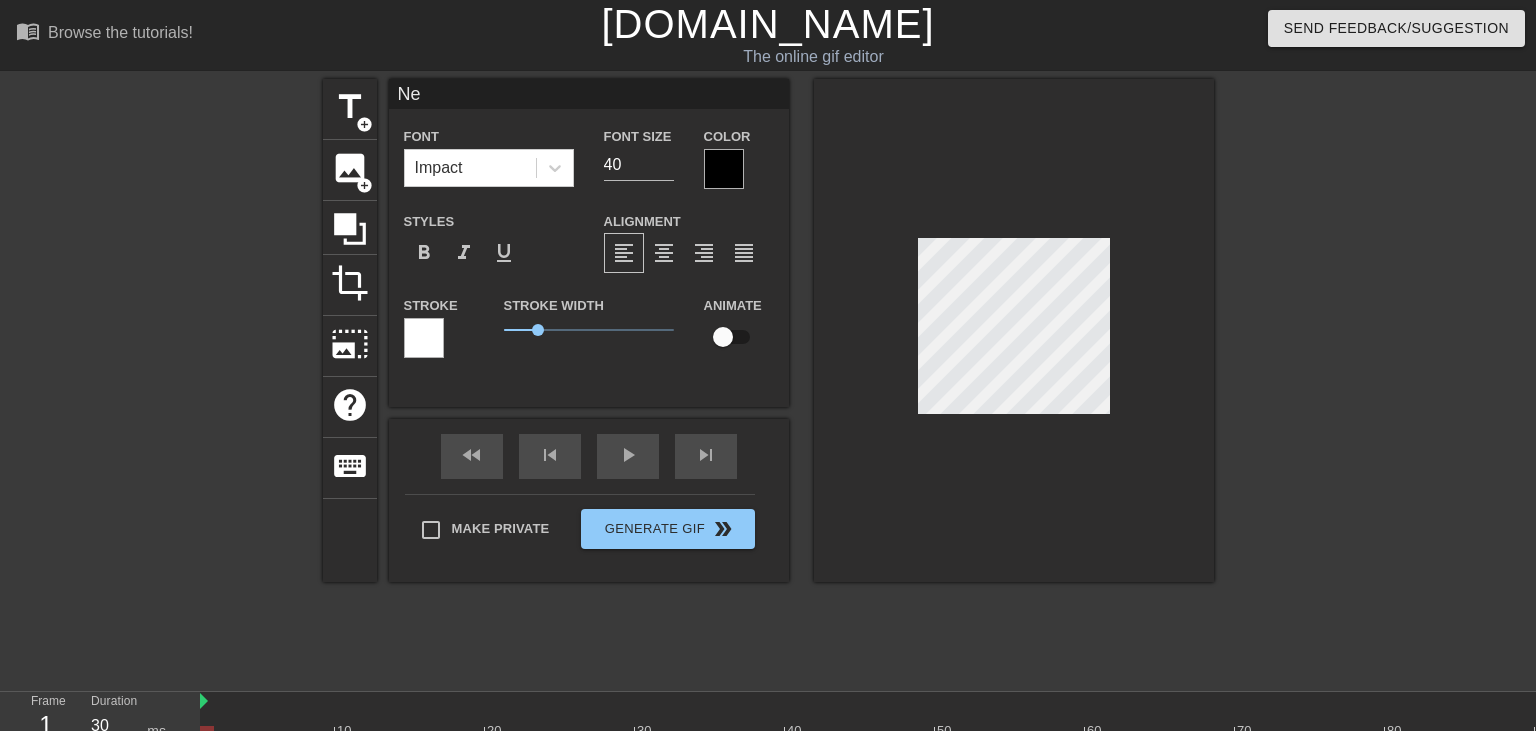 type on "N" 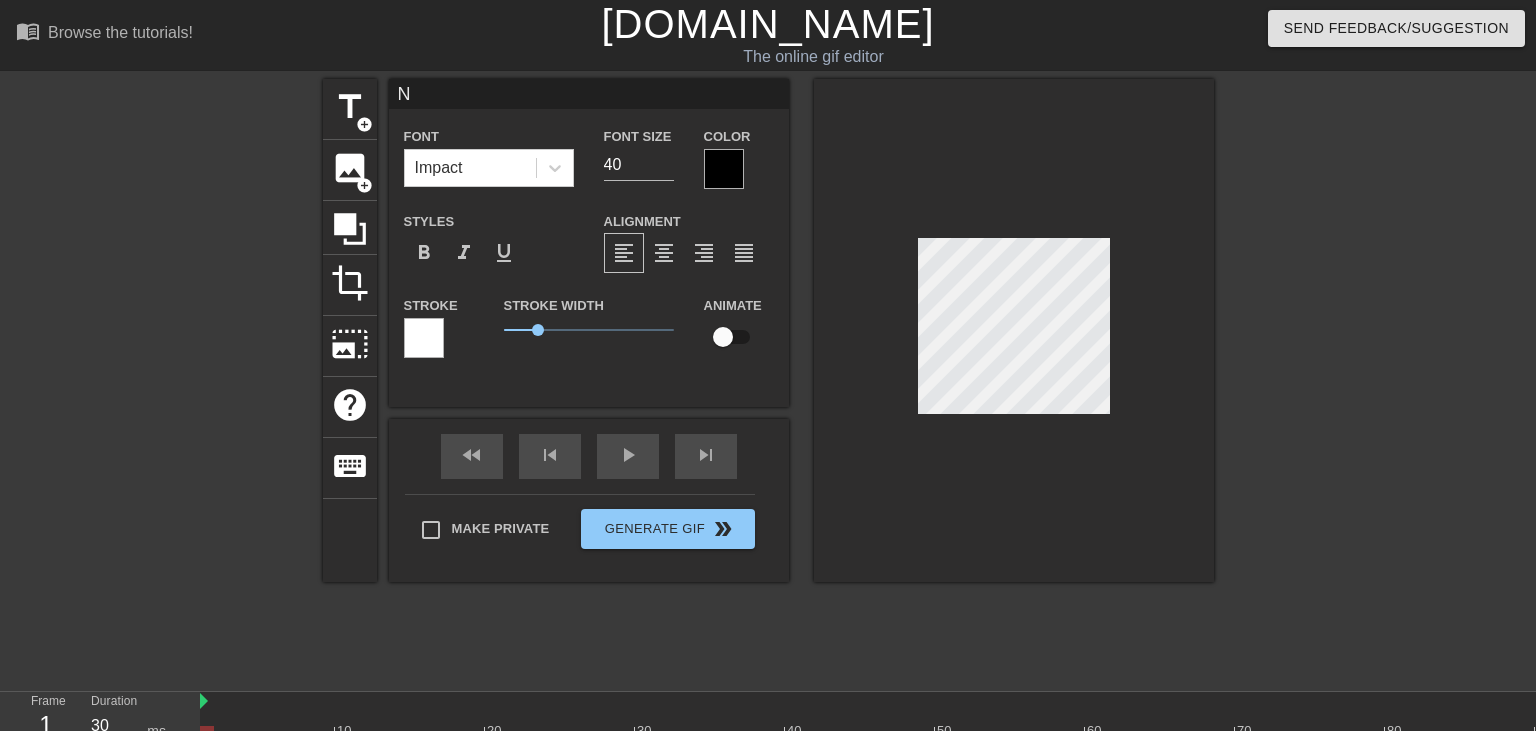 type 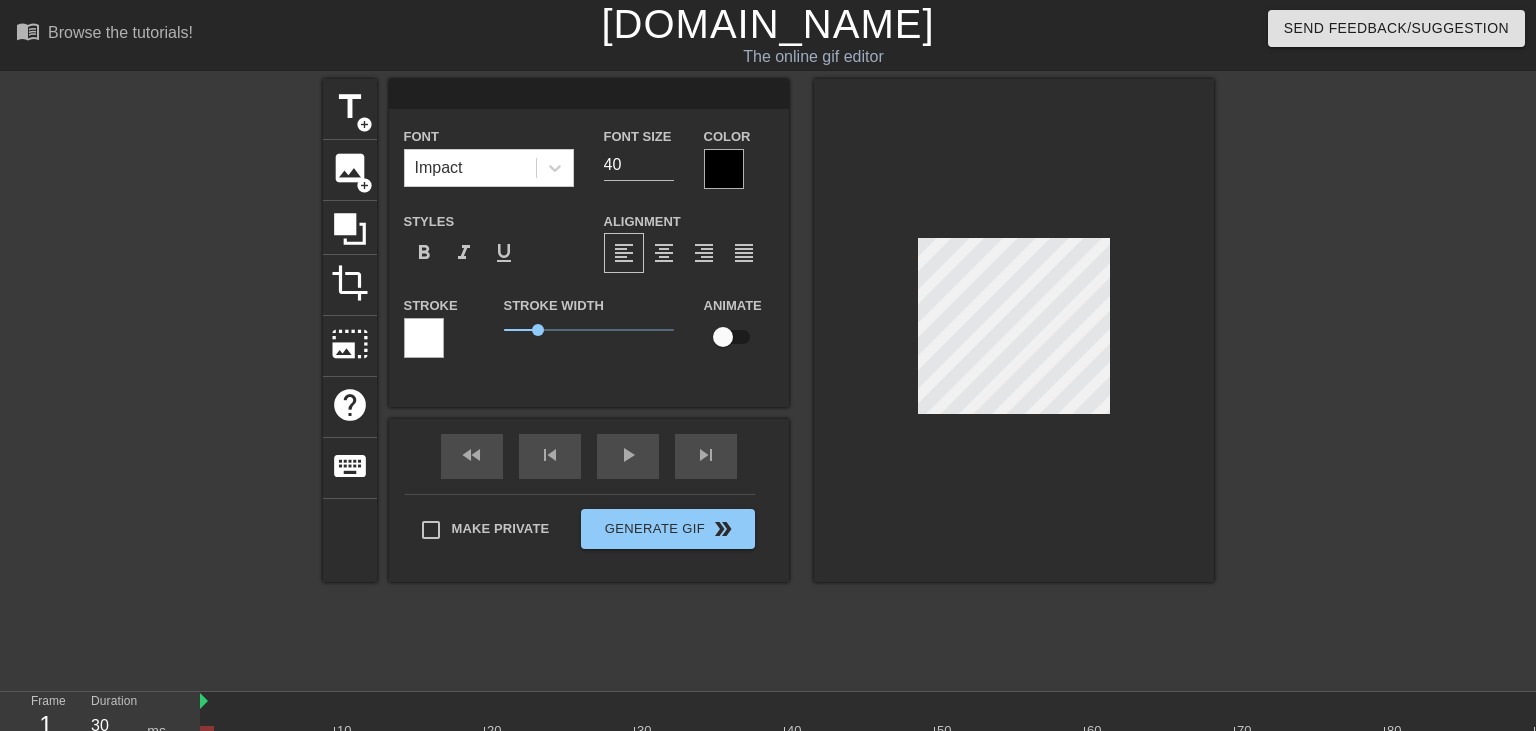 type on "Ż" 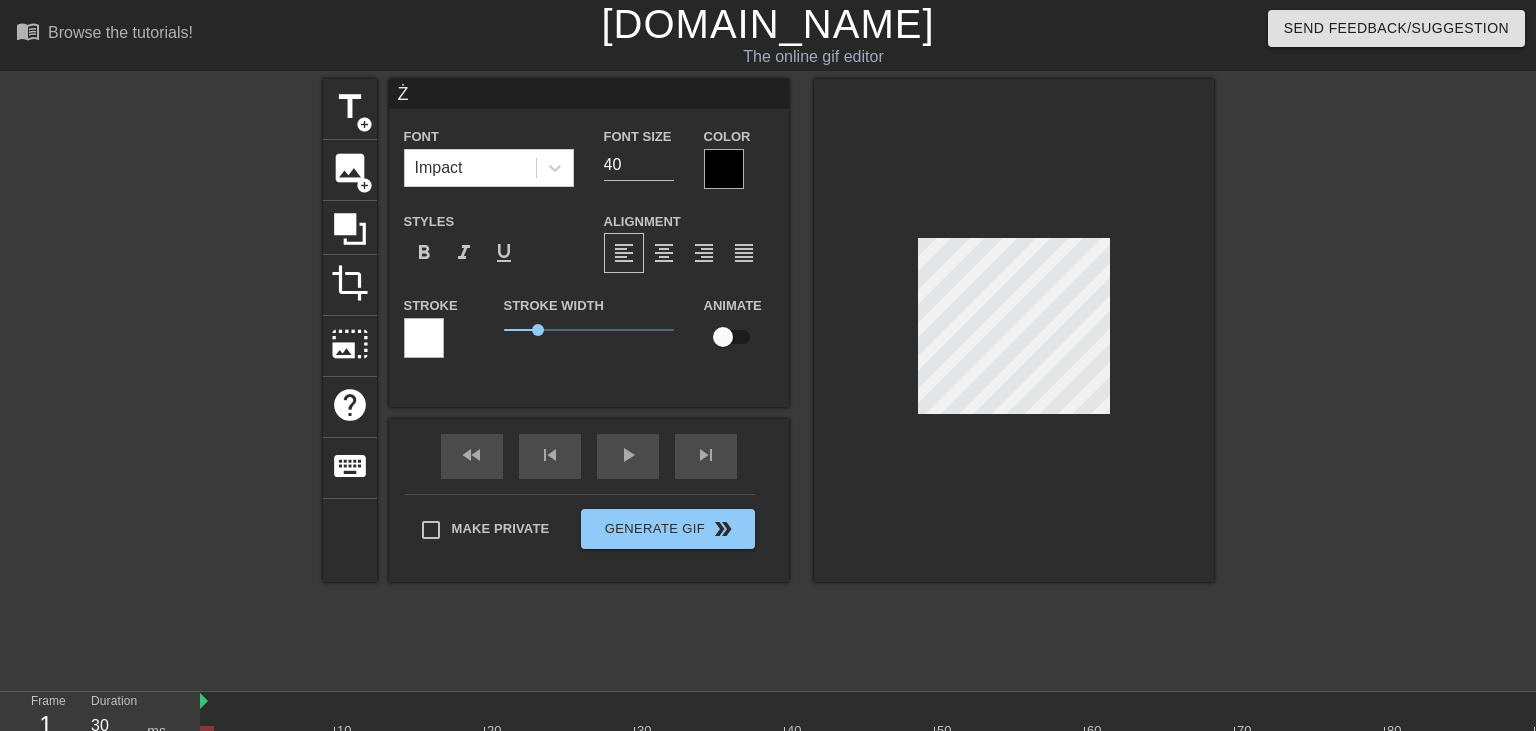 type on "ŻR" 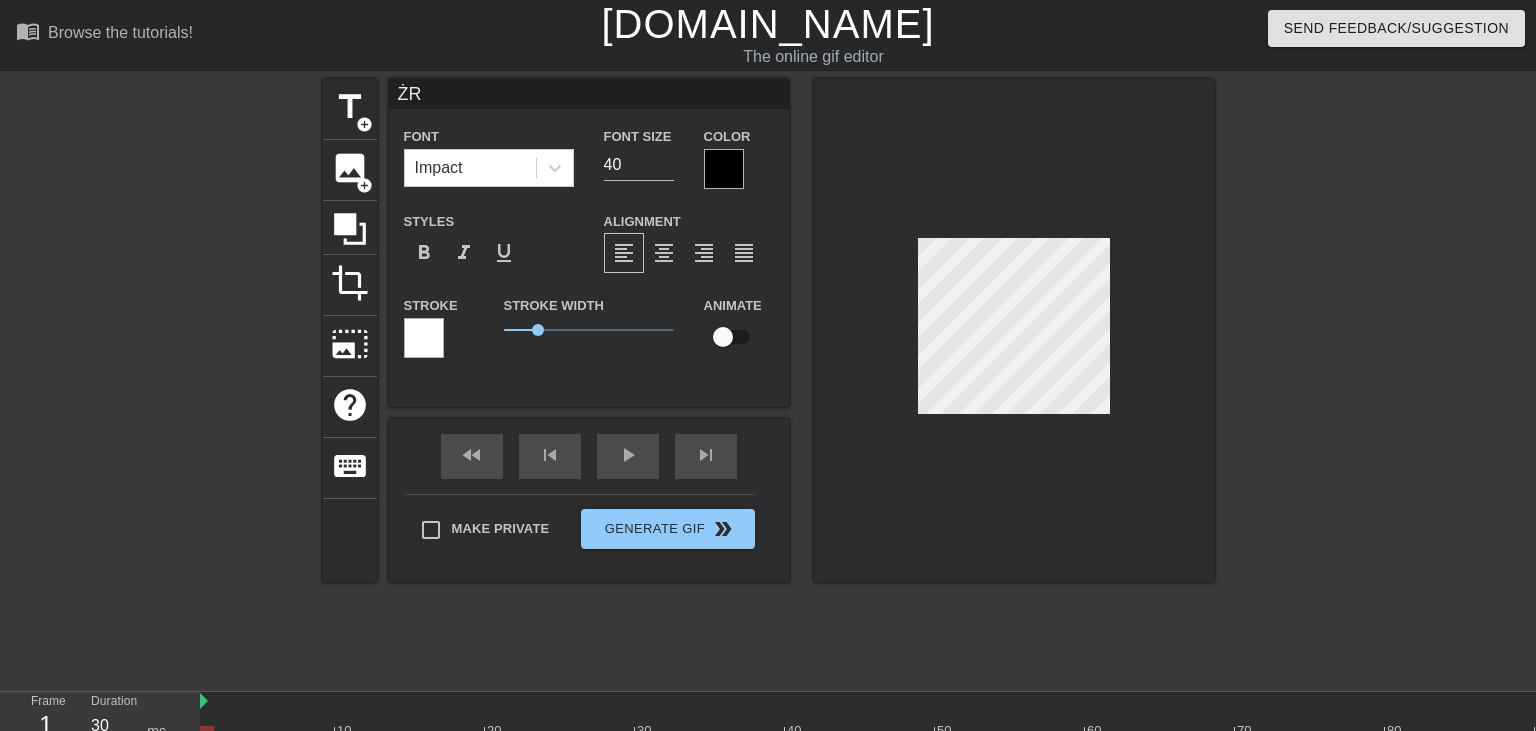 type on "ŻRY" 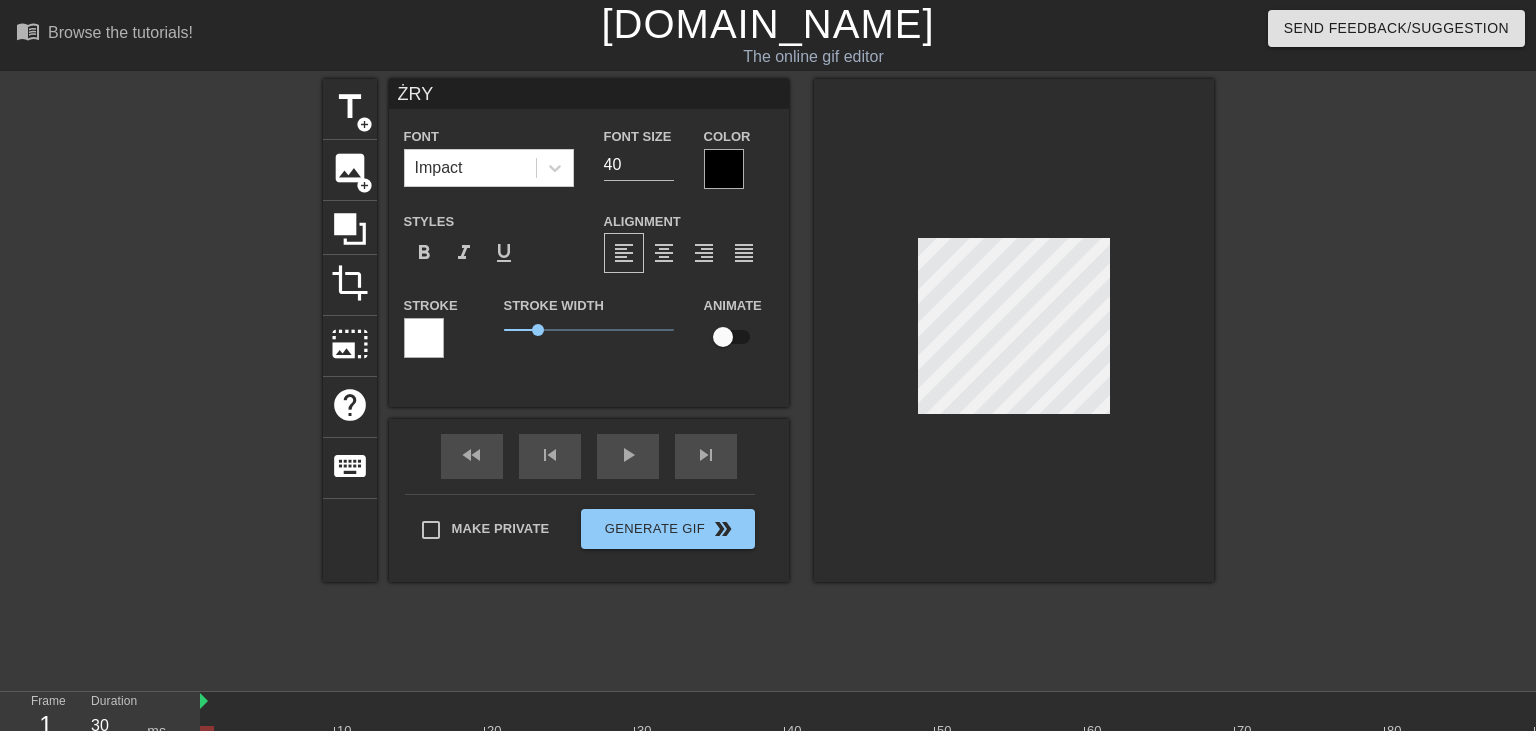 type on "ŻRYJ" 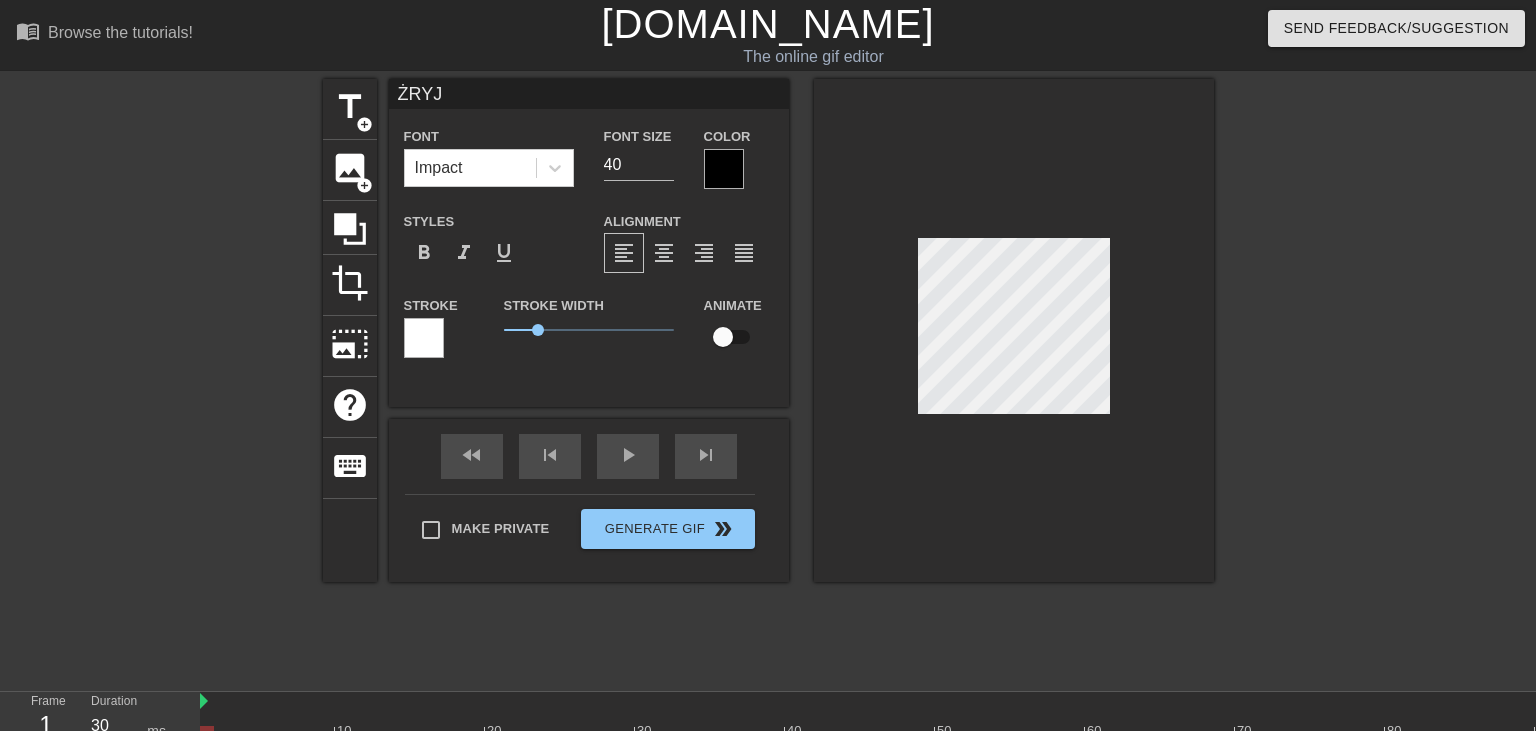 type on "ŻRYJ" 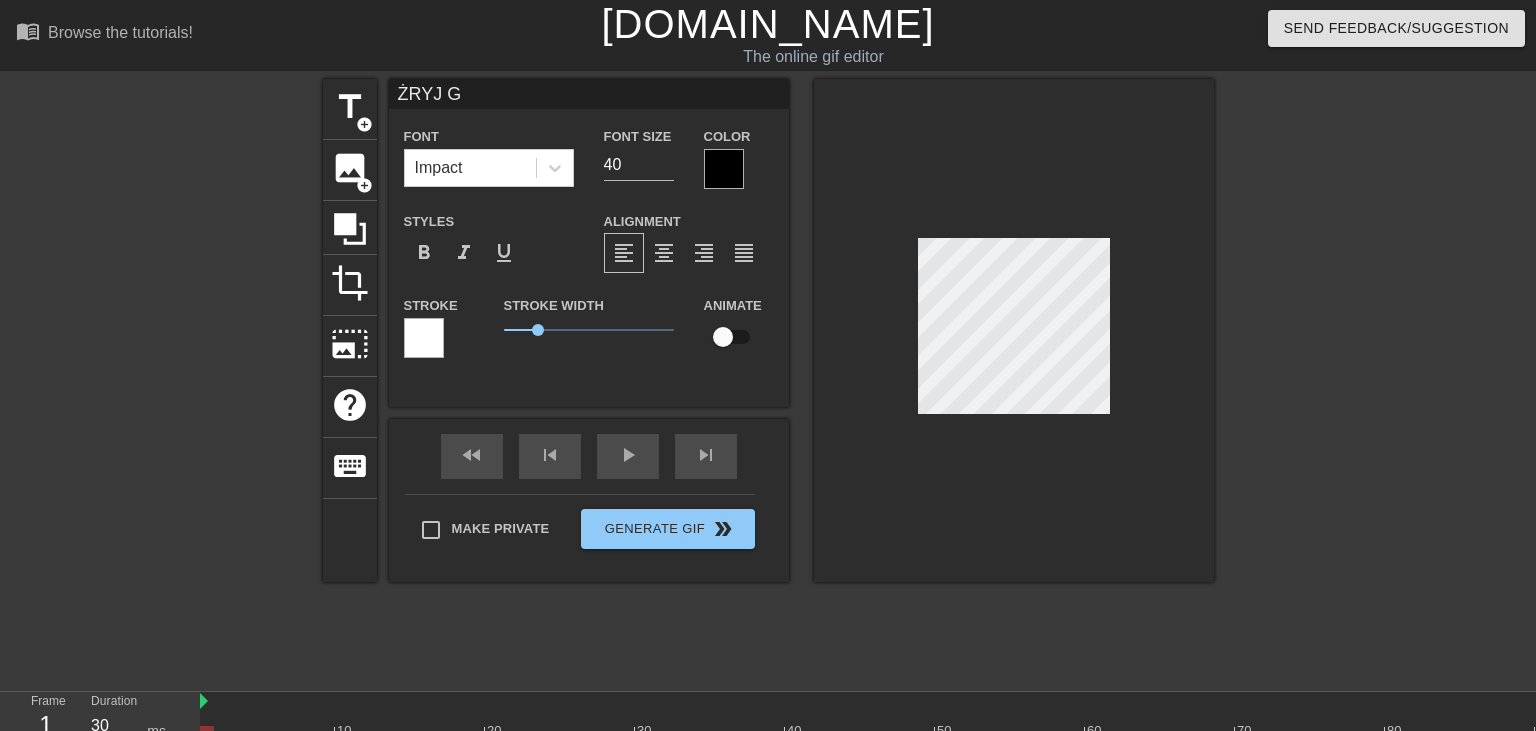 type on "ŻRYJ GR" 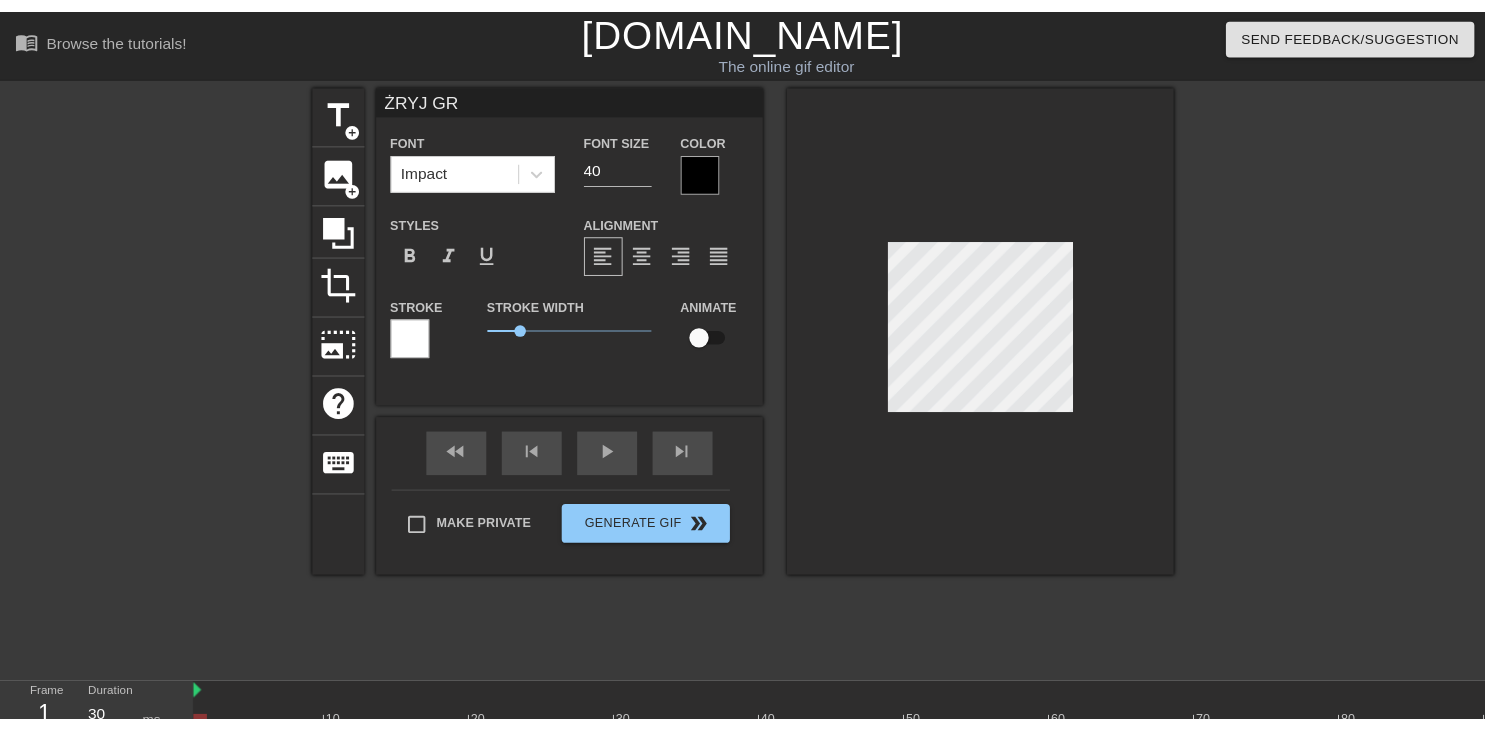 scroll, scrollTop: 0, scrollLeft: 2, axis: horizontal 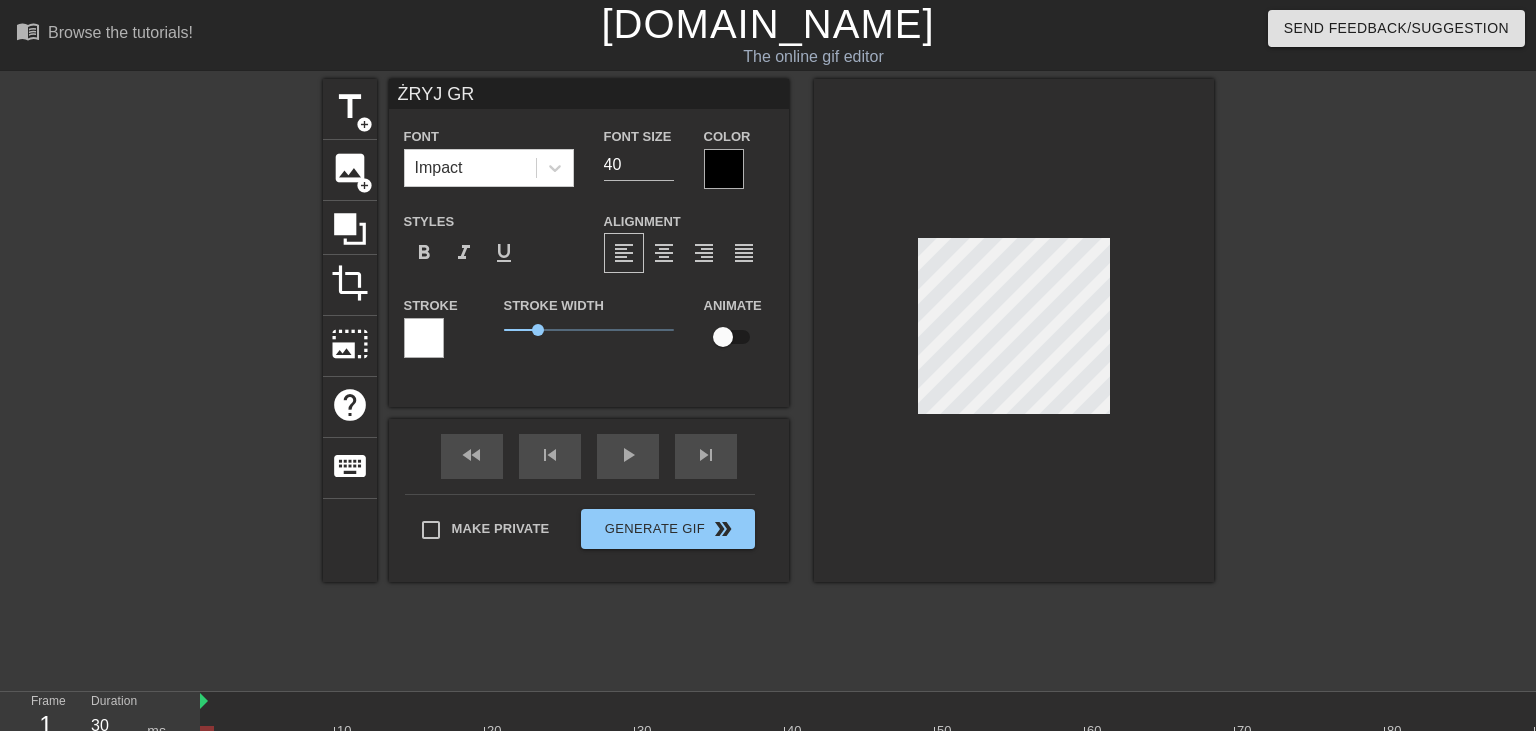 type on "ŻRYJ GRU" 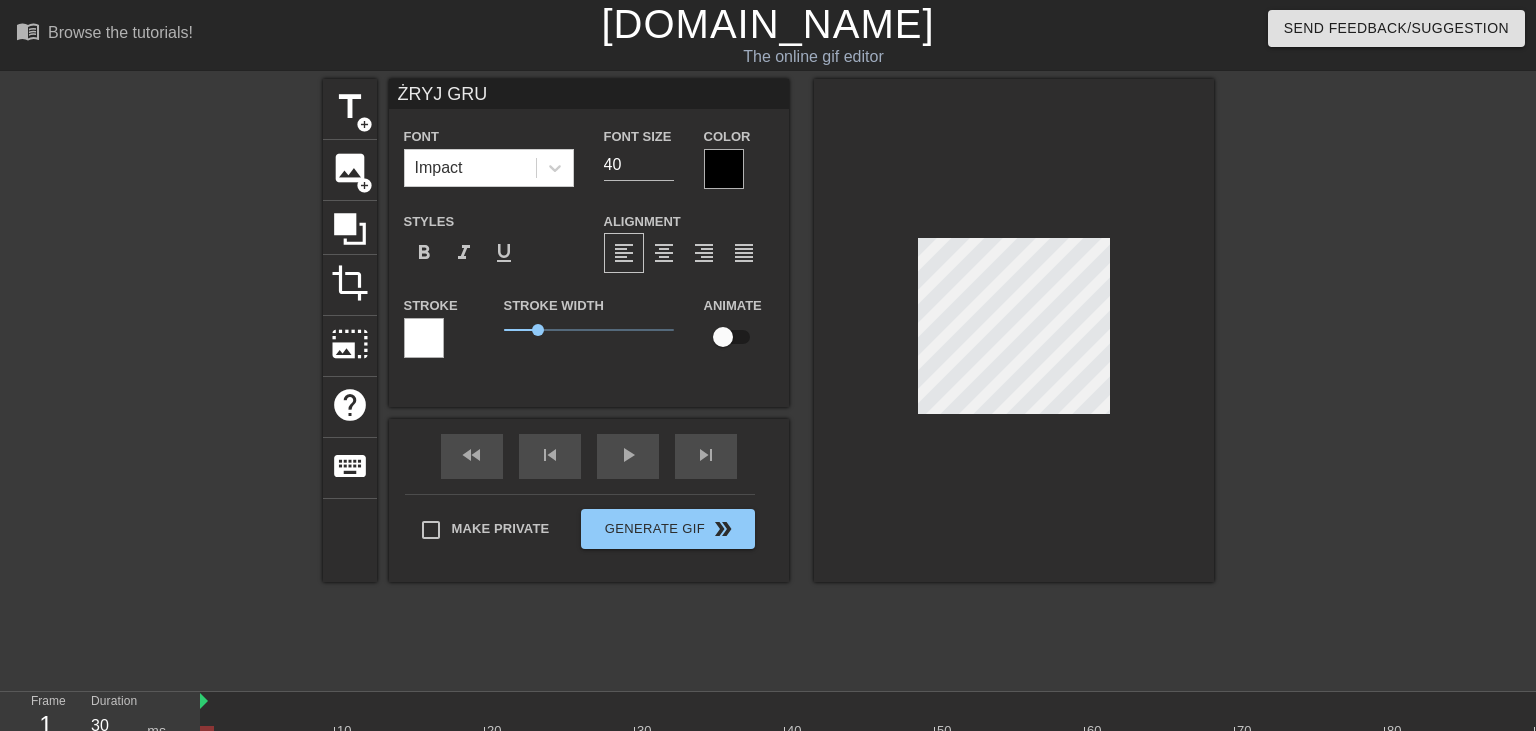type on "ŻRYJ GRUZ" 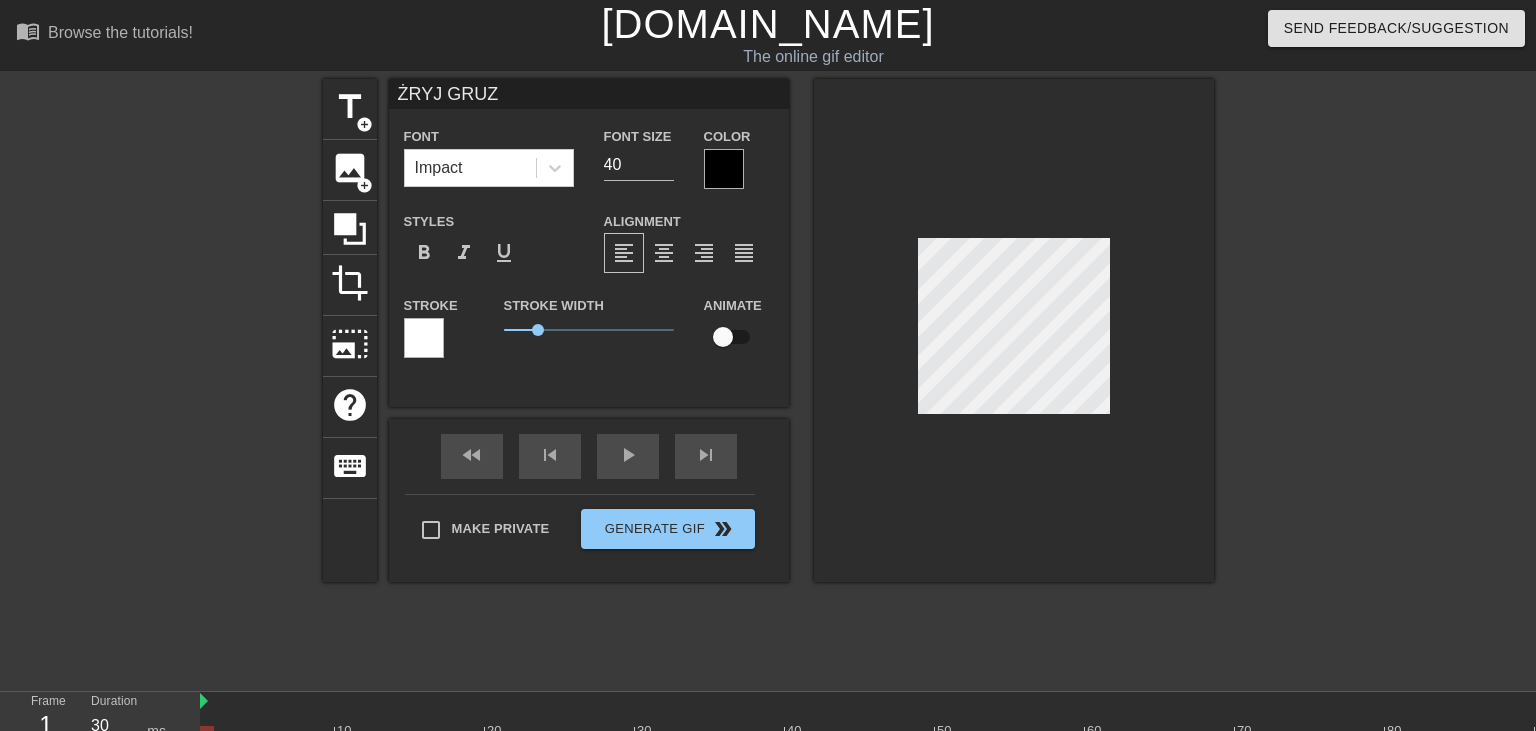type on "ŻRYJ GRUZ" 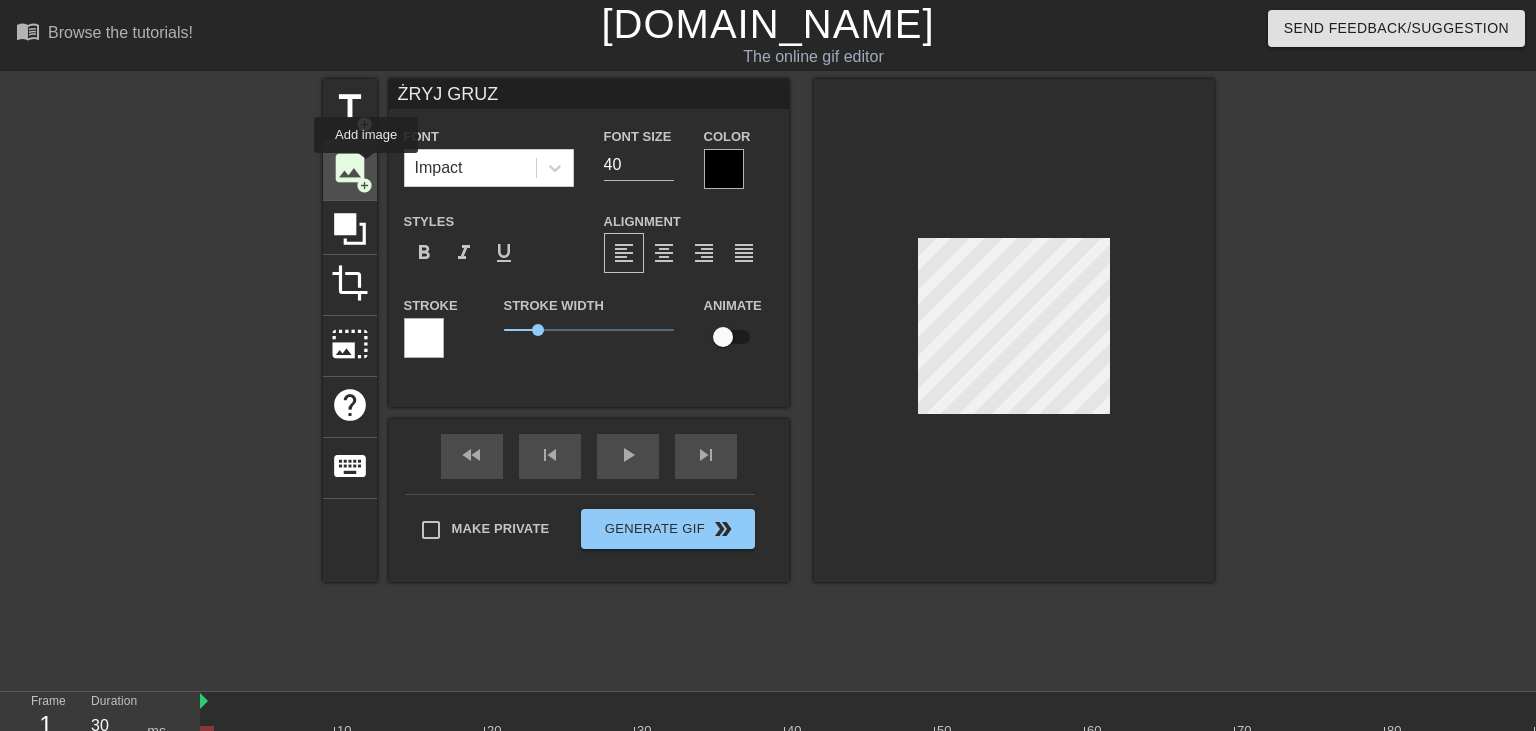 click on "image" at bounding box center [350, 168] 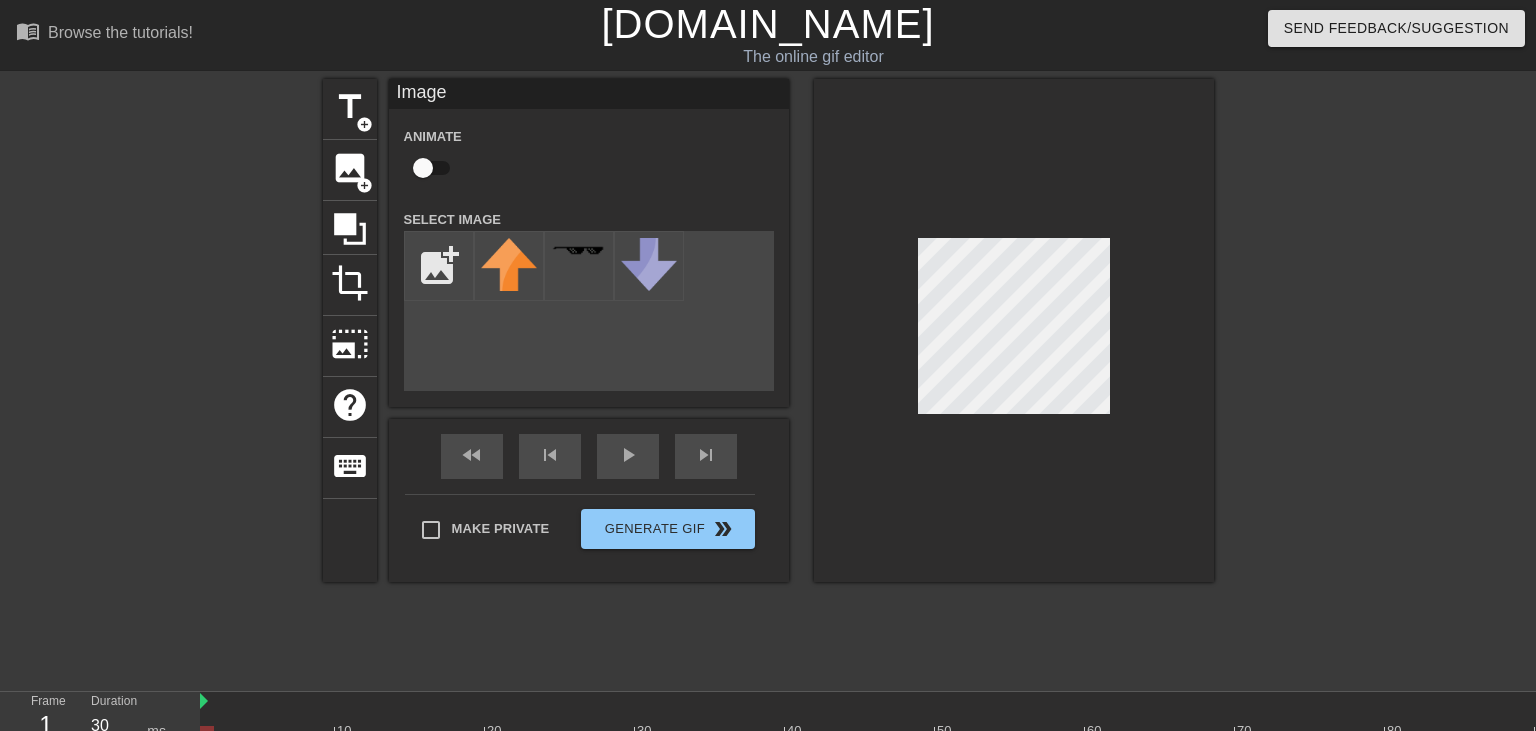 click at bounding box center [1014, 330] 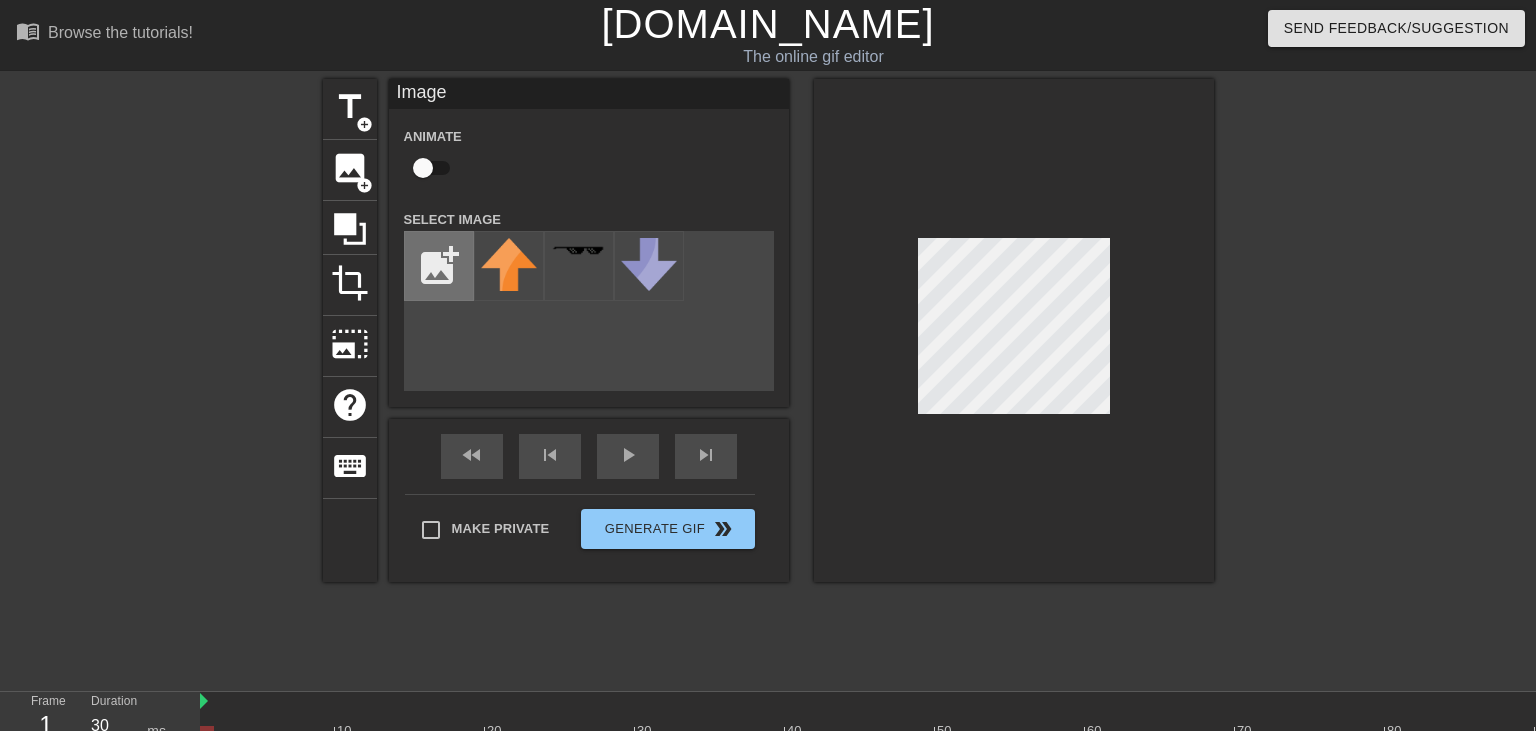 click at bounding box center (439, 266) 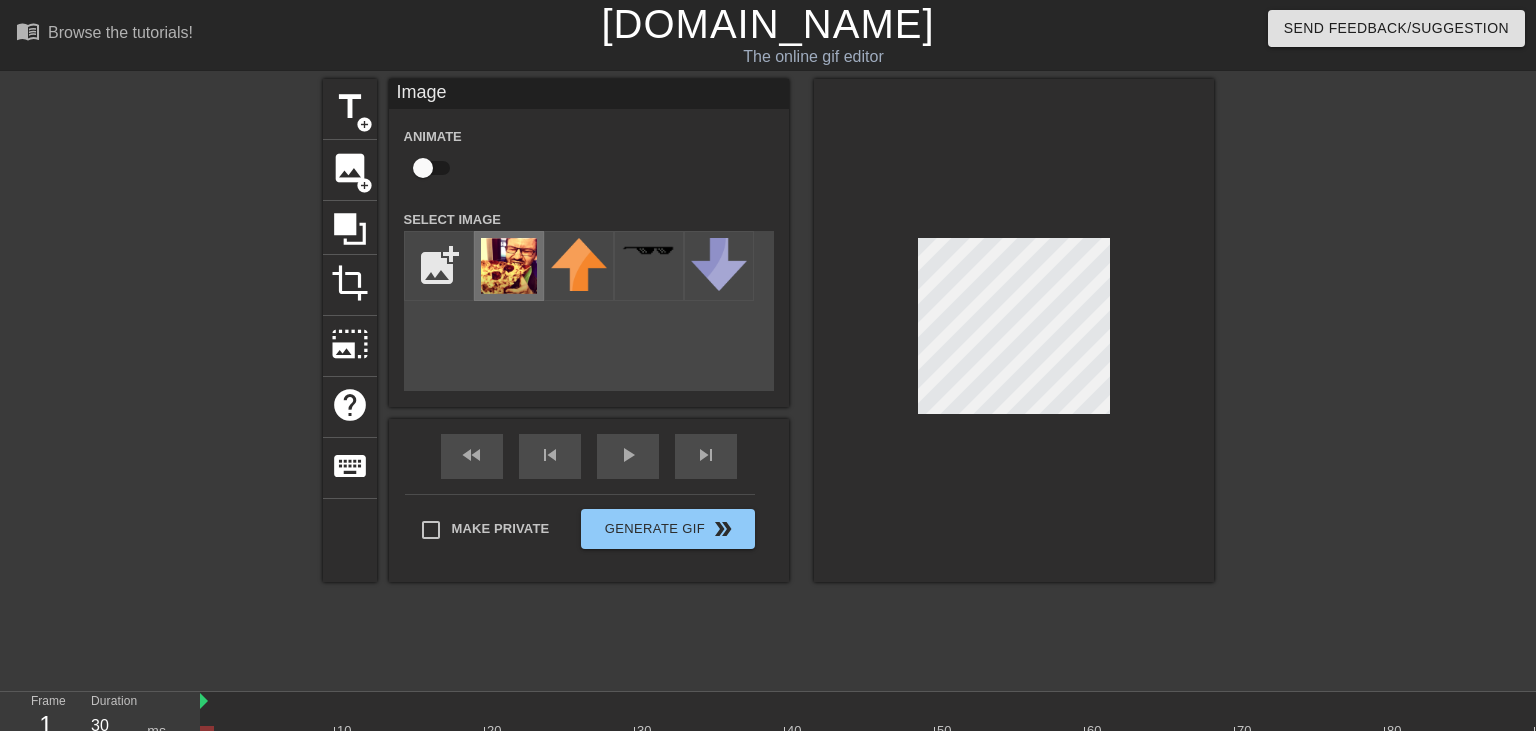 click at bounding box center [509, 266] 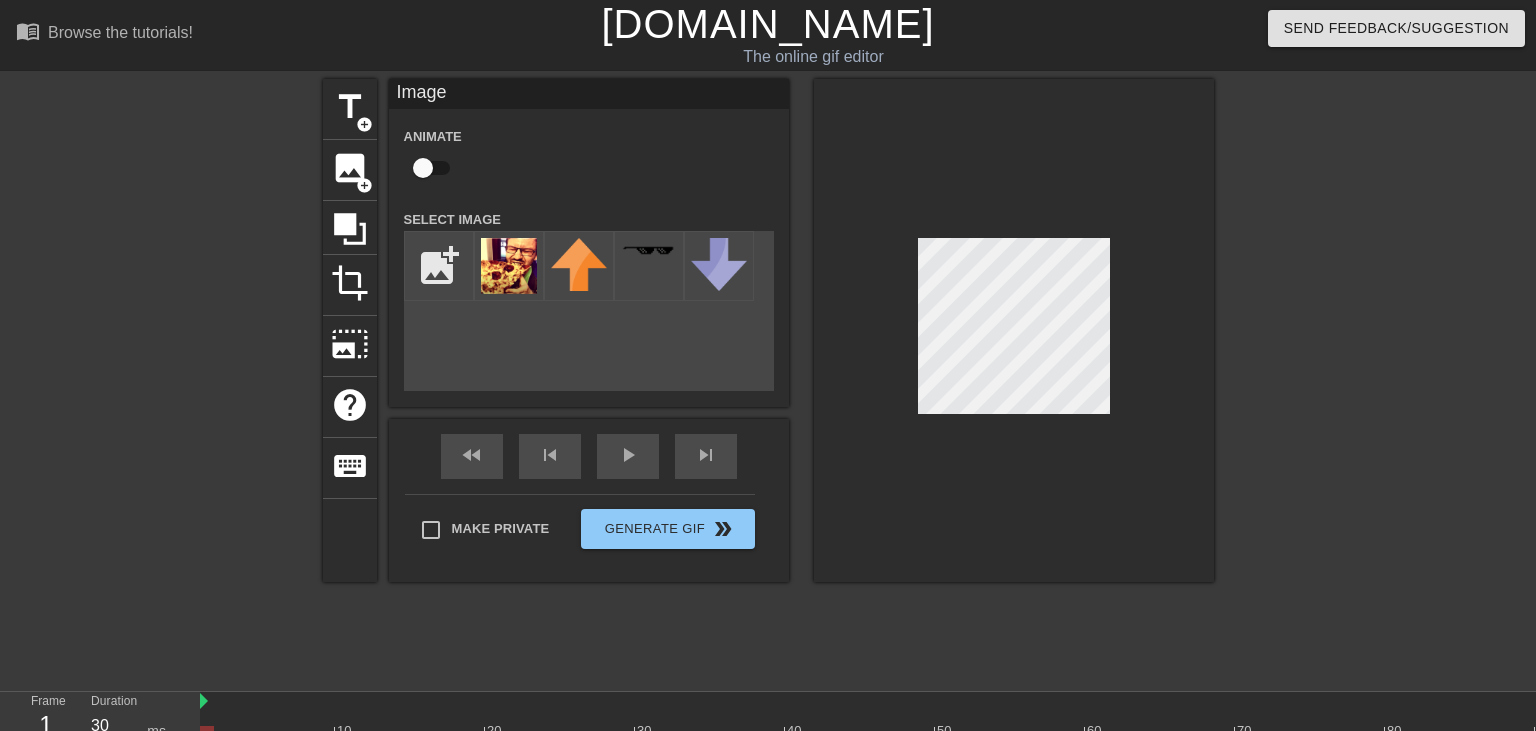 click at bounding box center (1014, 330) 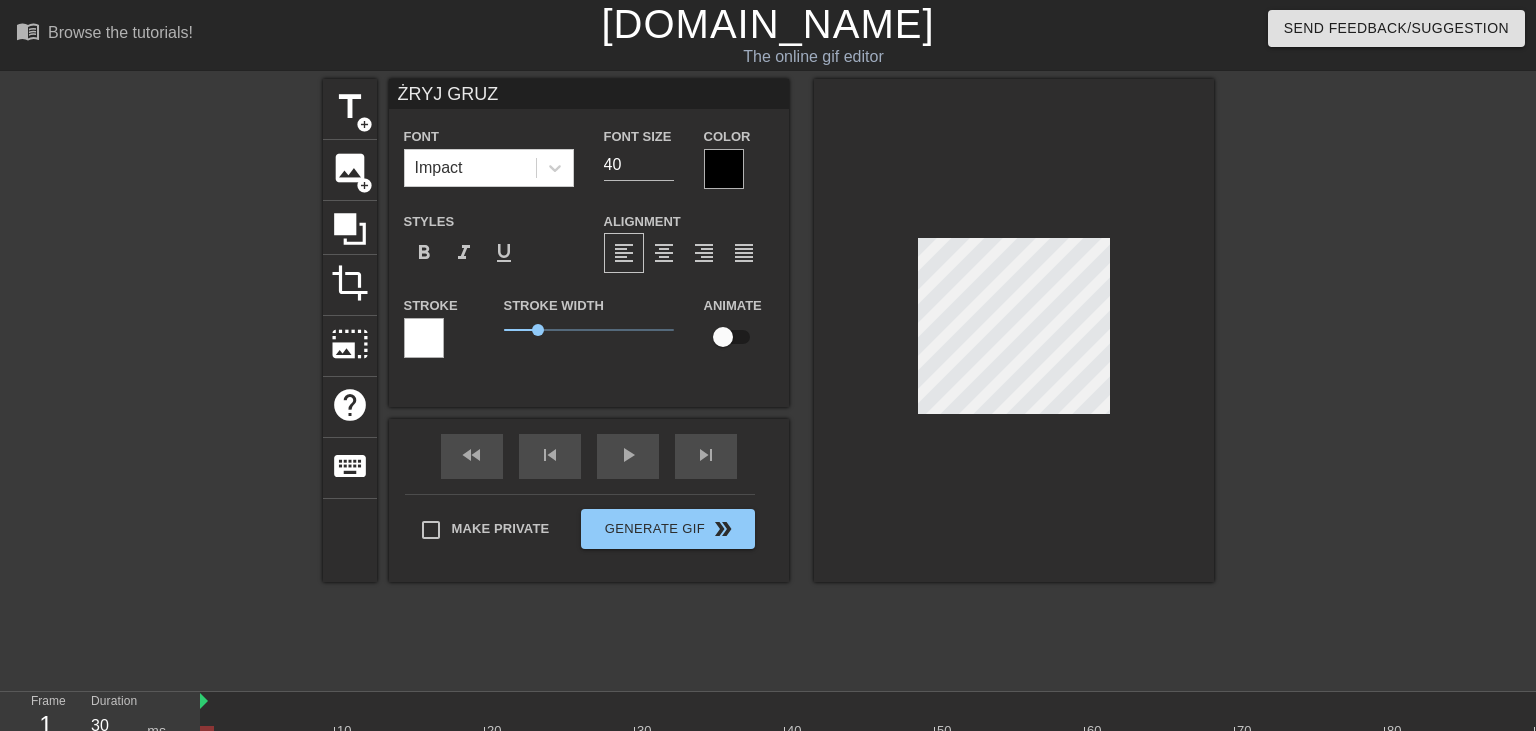 click at bounding box center (1014, 330) 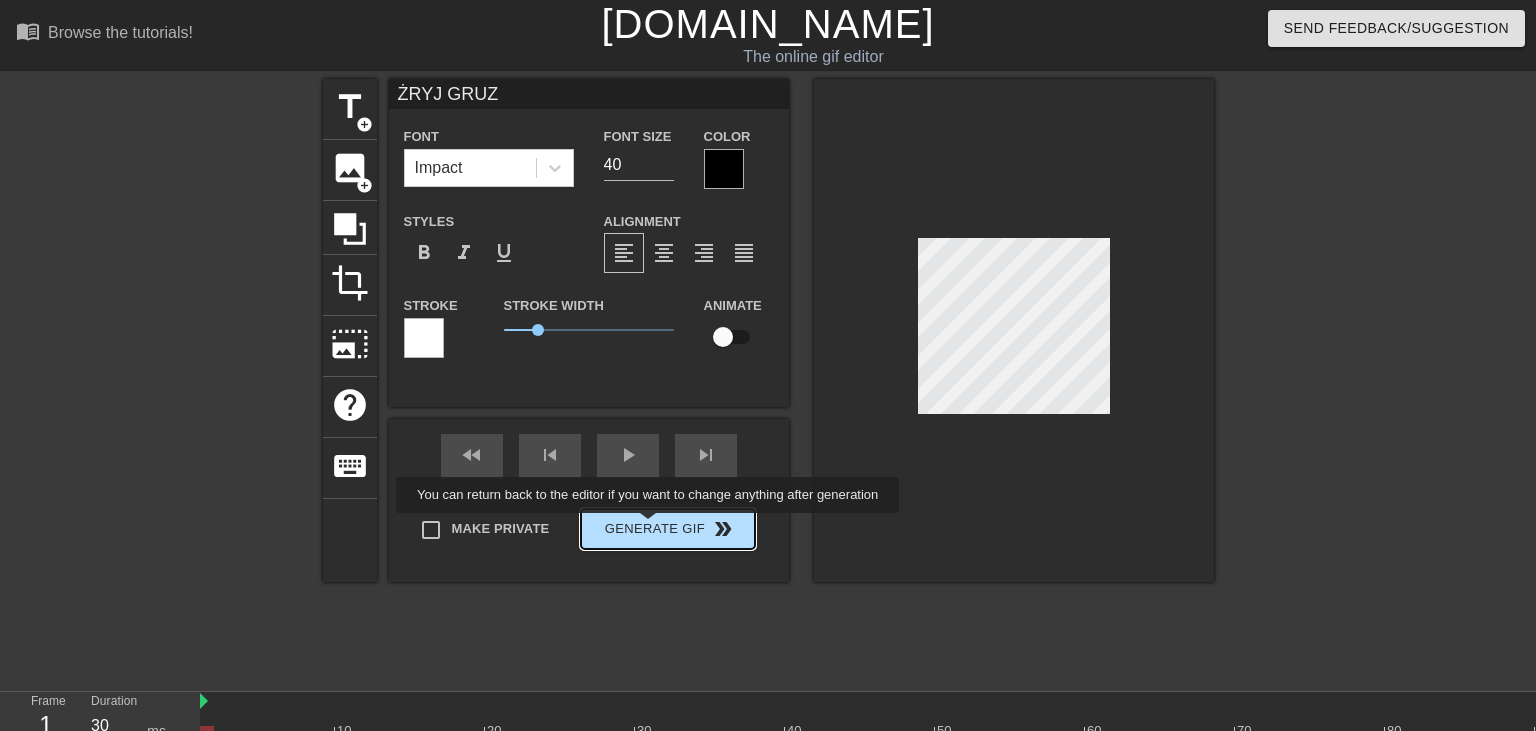 click on "Make Private Generate Gif double_arrow" at bounding box center (580, 533) 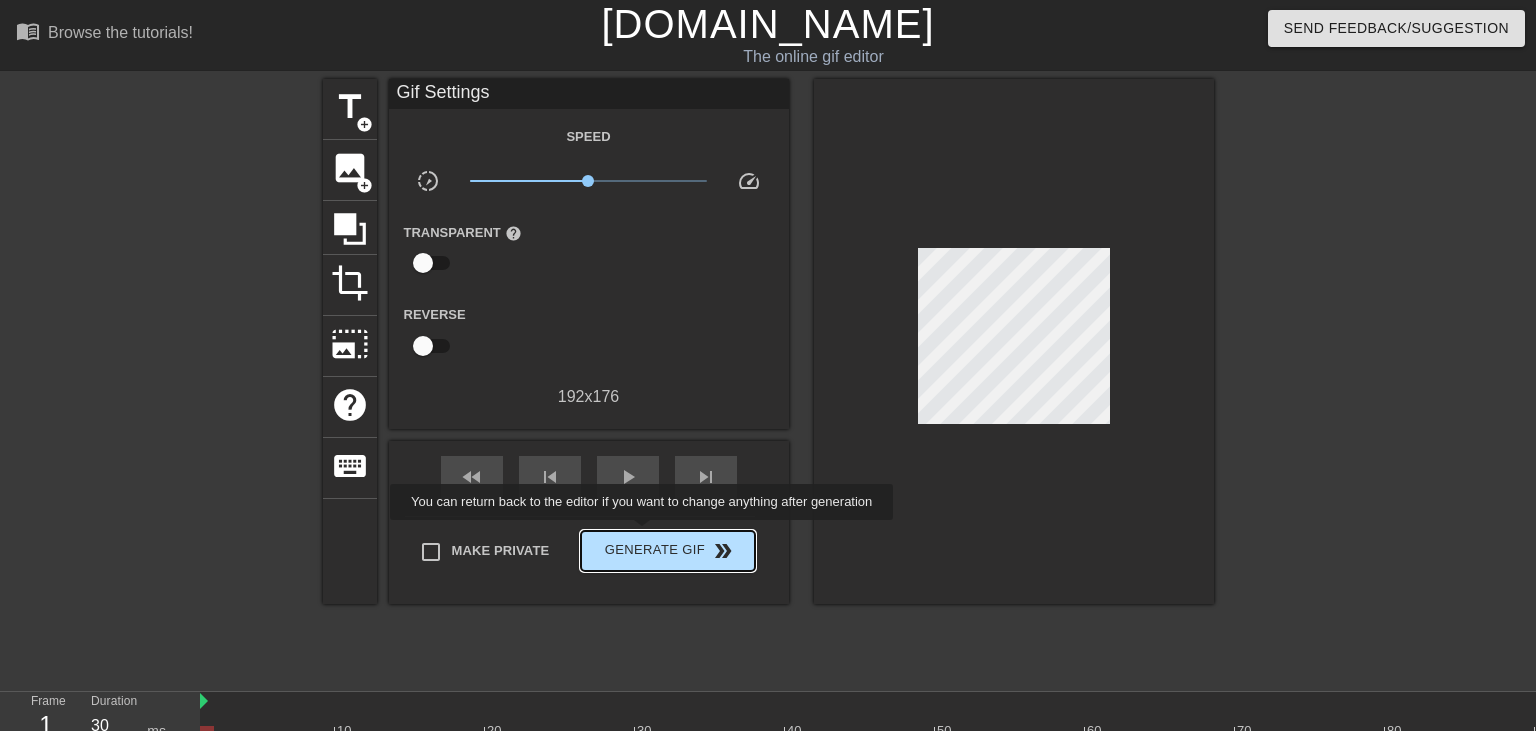 click on "Generate Gif double_arrow" at bounding box center [667, 551] 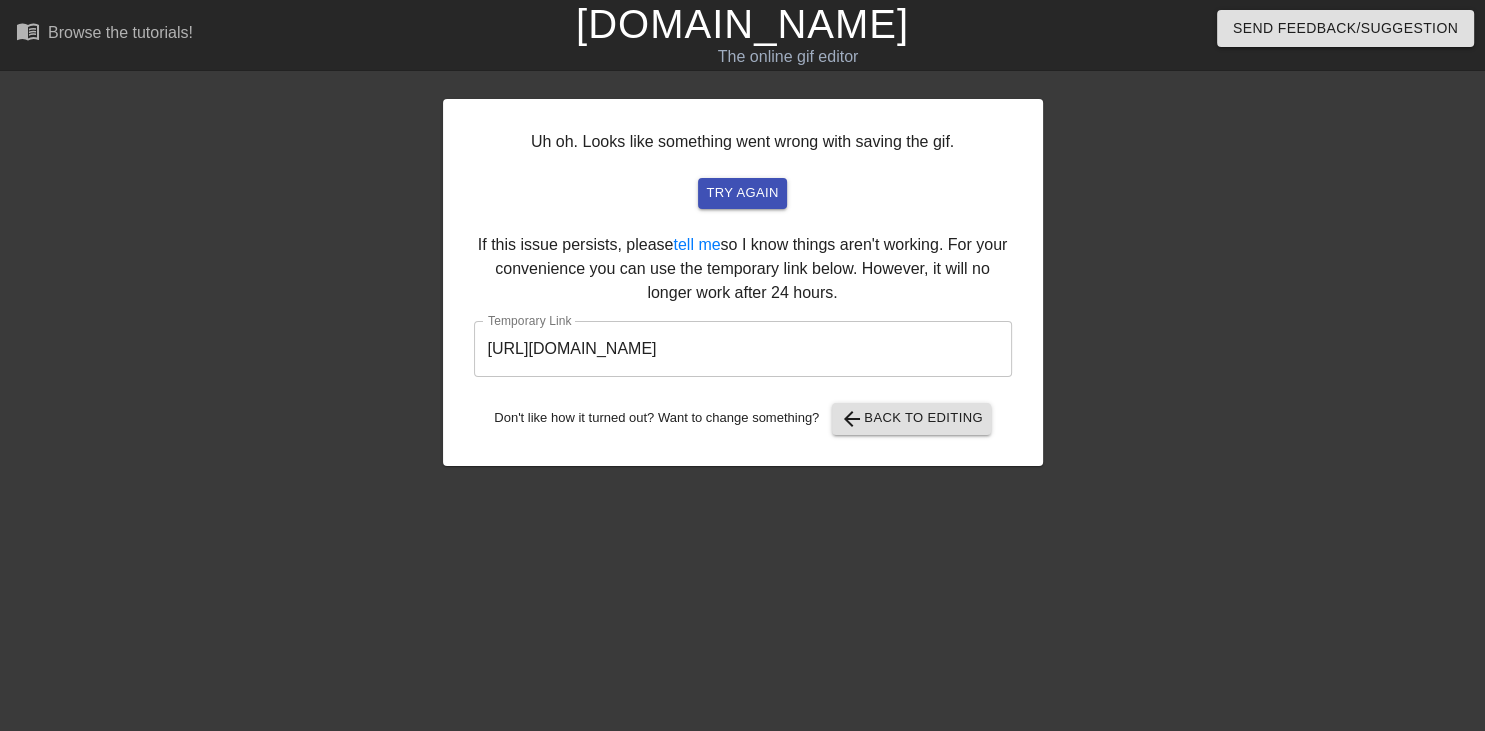 click at bounding box center [1217, 379] 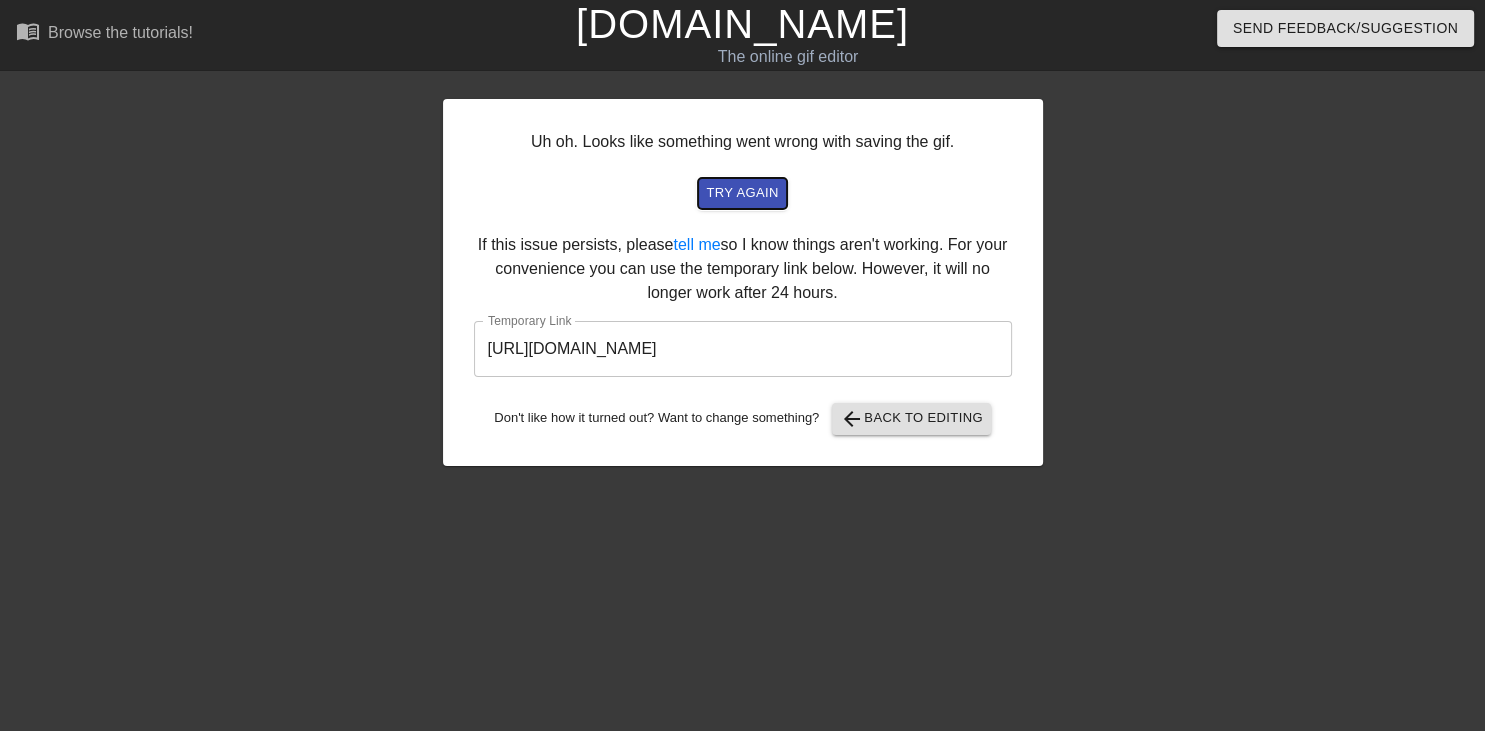 click on "try again" at bounding box center [742, 193] 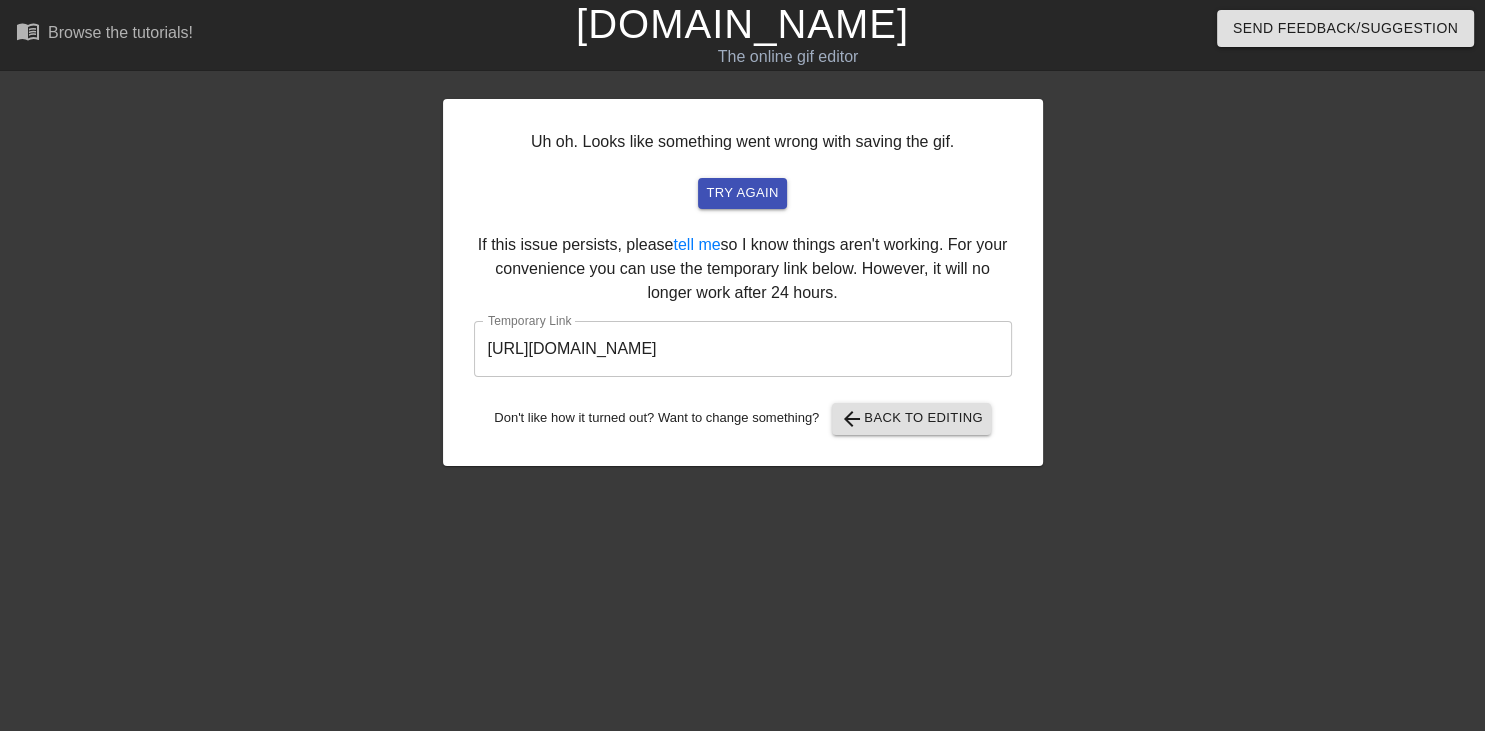 click on "Uh oh. Looks like something went wrong with saving the gif. try again If this issue persists, please  tell me  so I know things aren't working. For your convenience you can use the temporary link below. However, it will no longer work after 24 hours. [DEMOGRAPHIC_DATA] Link [URL][DOMAIN_NAME] ​ Don't like how it turned out? Want to change something? arrow_back Back to Editing" at bounding box center [743, 282] 